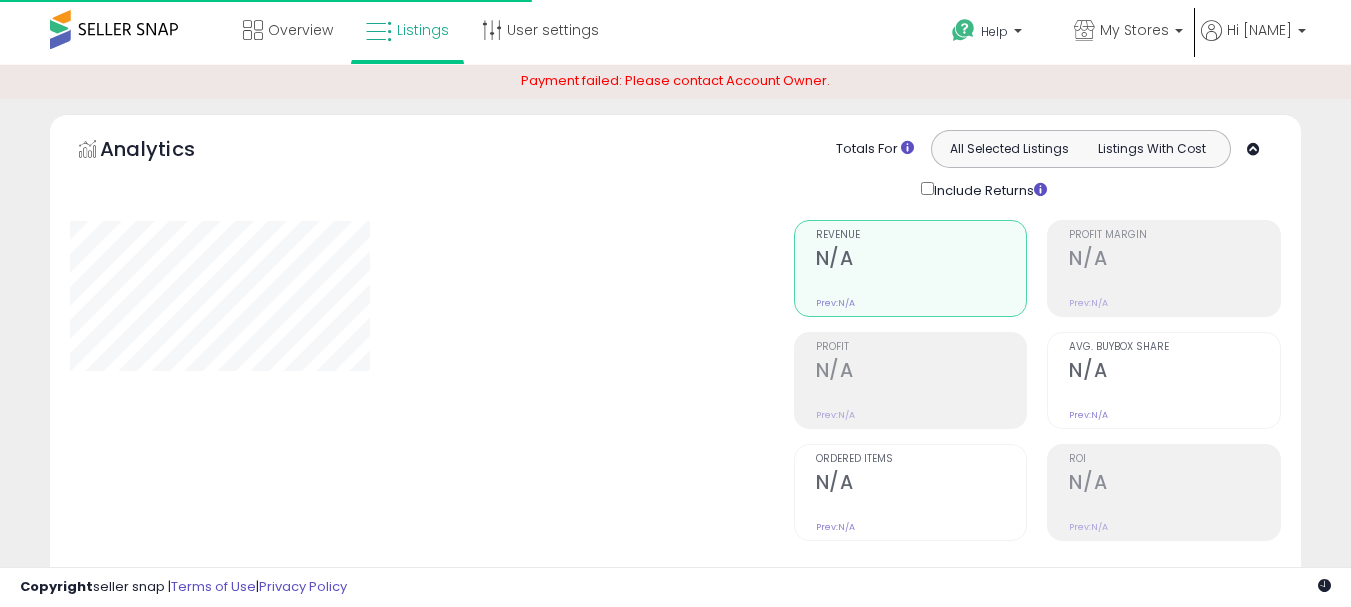 type on "**********" 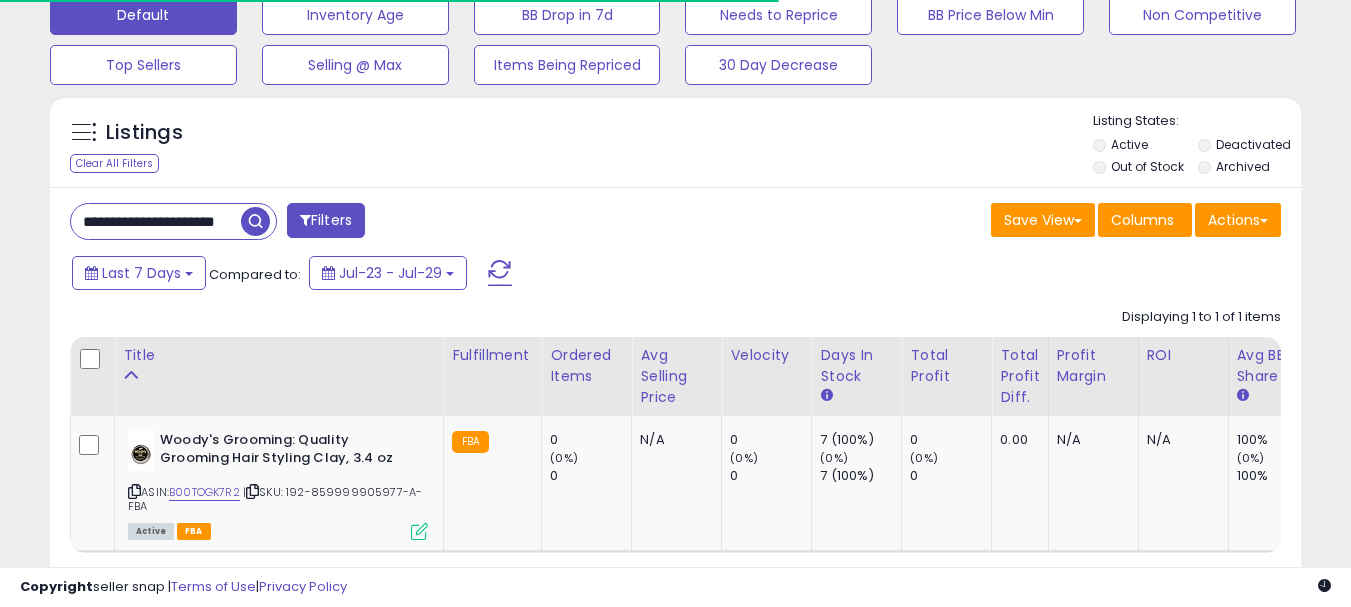 scroll, scrollTop: 663, scrollLeft: 0, axis: vertical 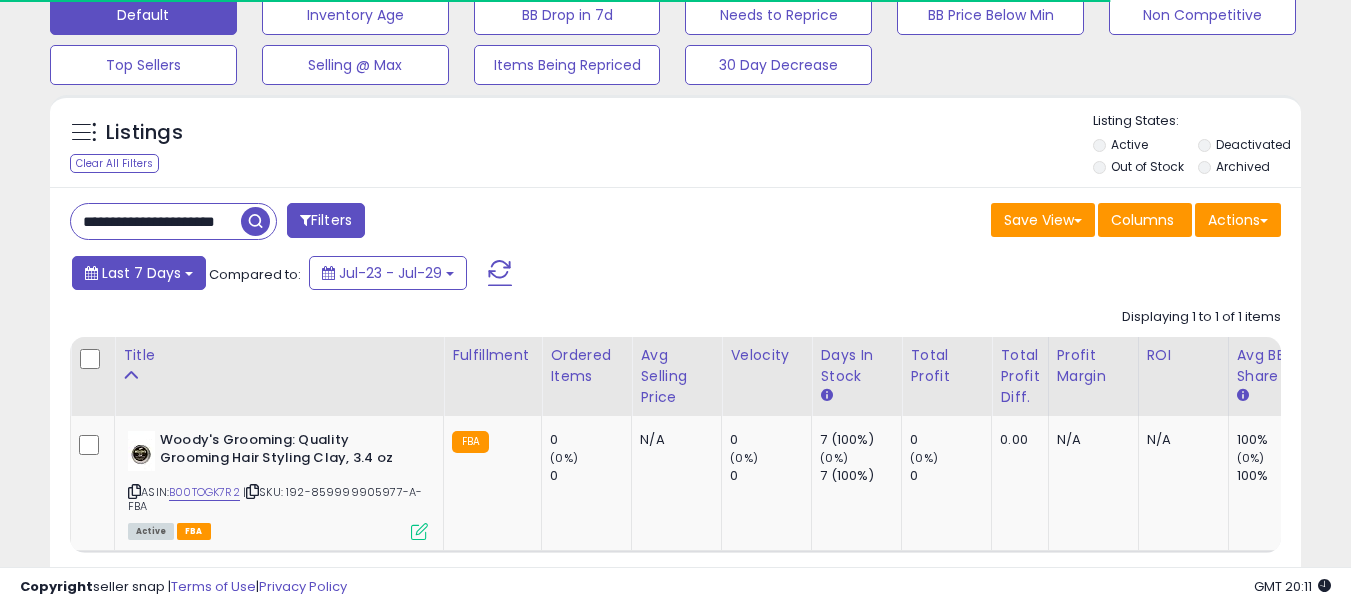 click on "Last 7 Days" at bounding box center (141, 273) 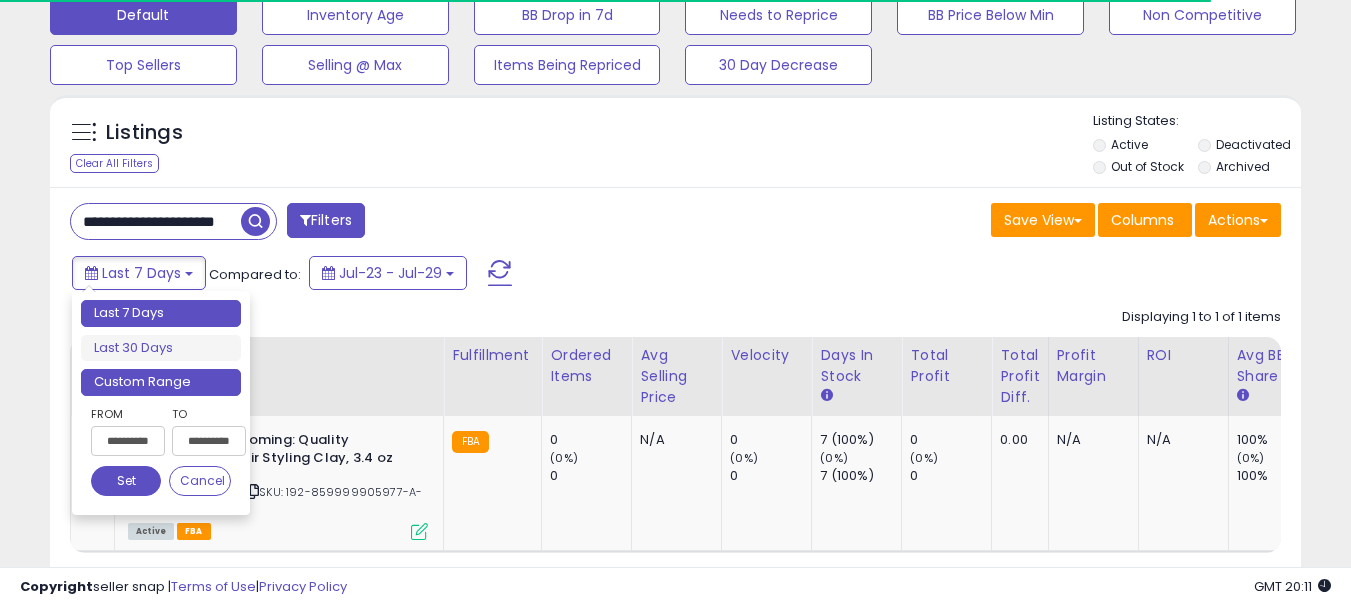 click on "Custom Range" at bounding box center (161, 382) 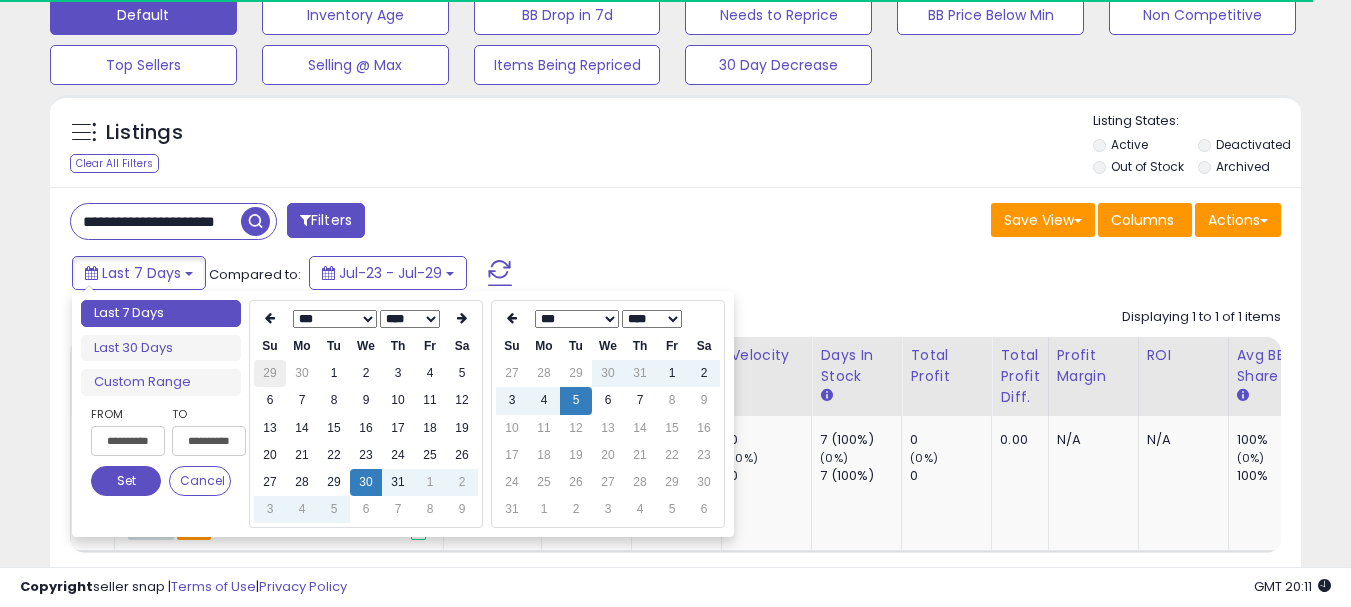 click on "29" at bounding box center [270, 373] 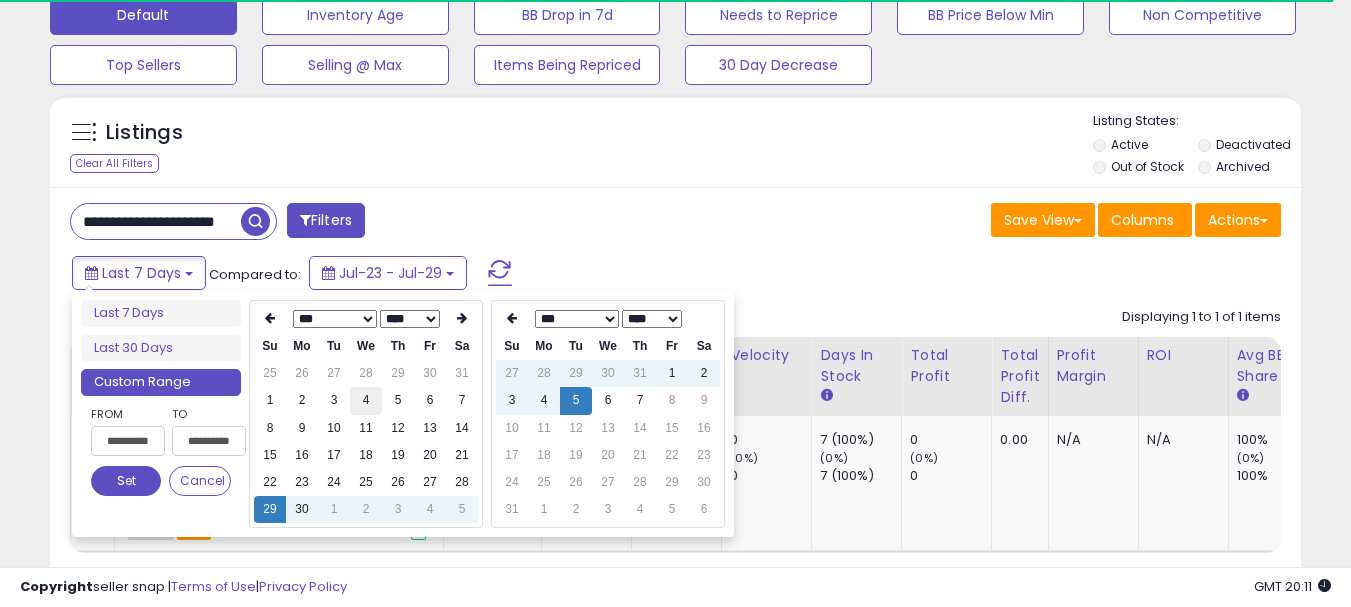 click on "4" at bounding box center (366, 400) 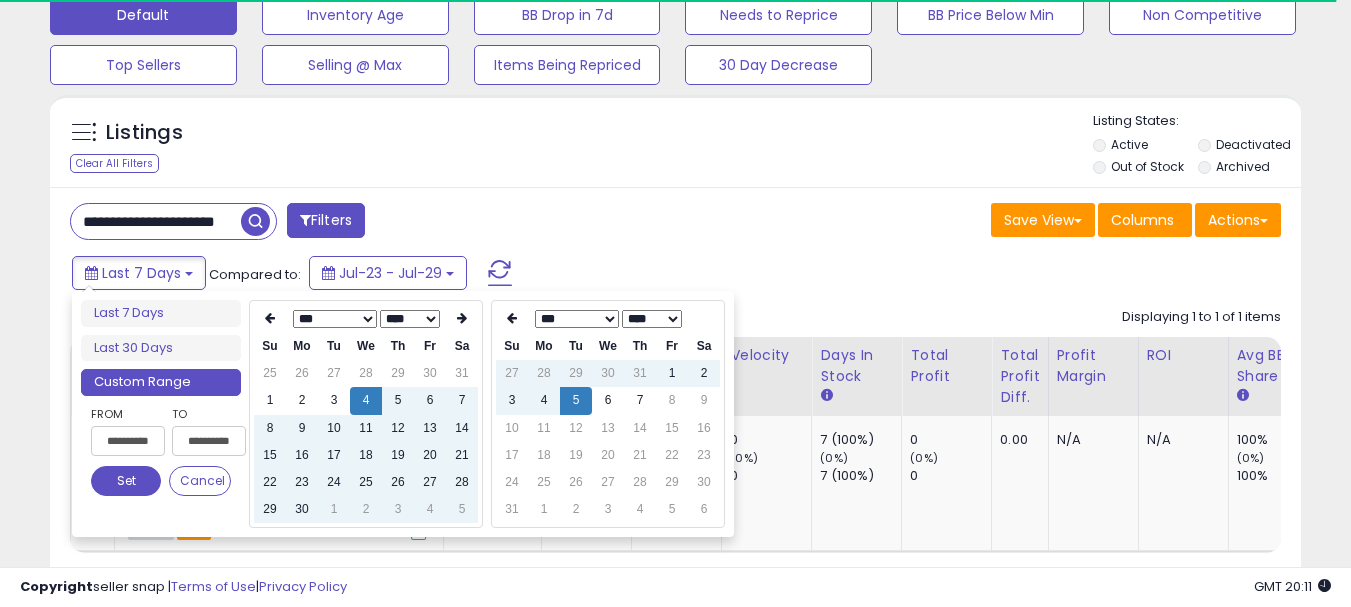 type on "**********" 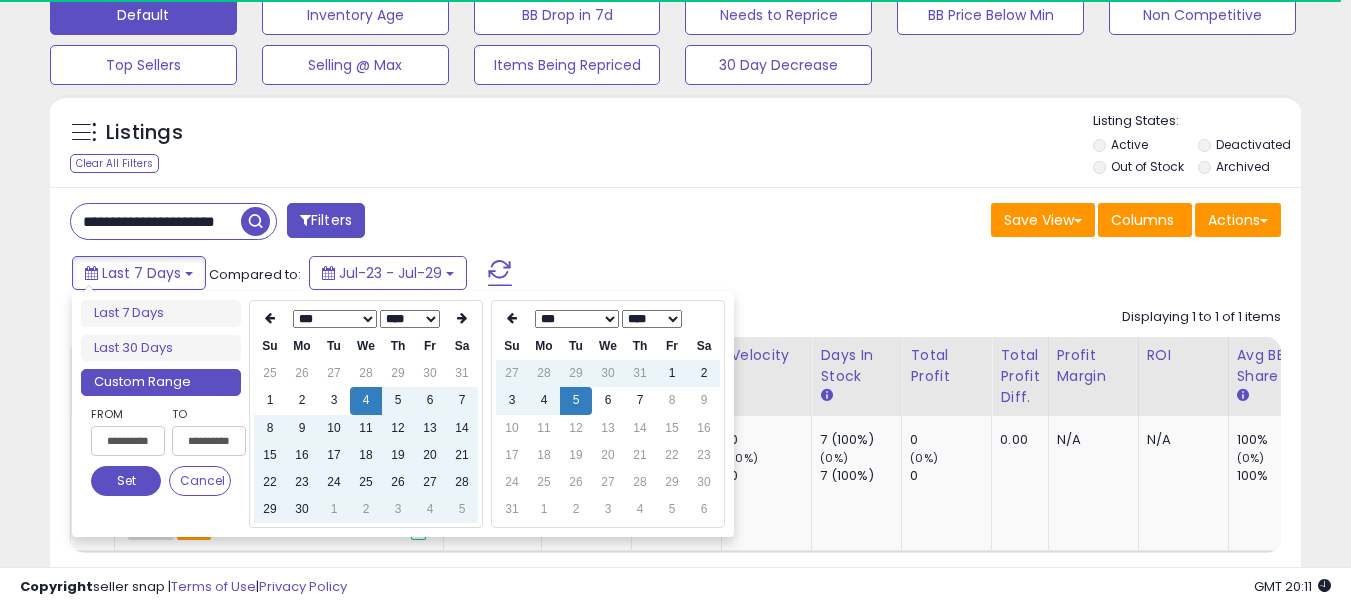 scroll, scrollTop: 999590, scrollLeft: 999276, axis: both 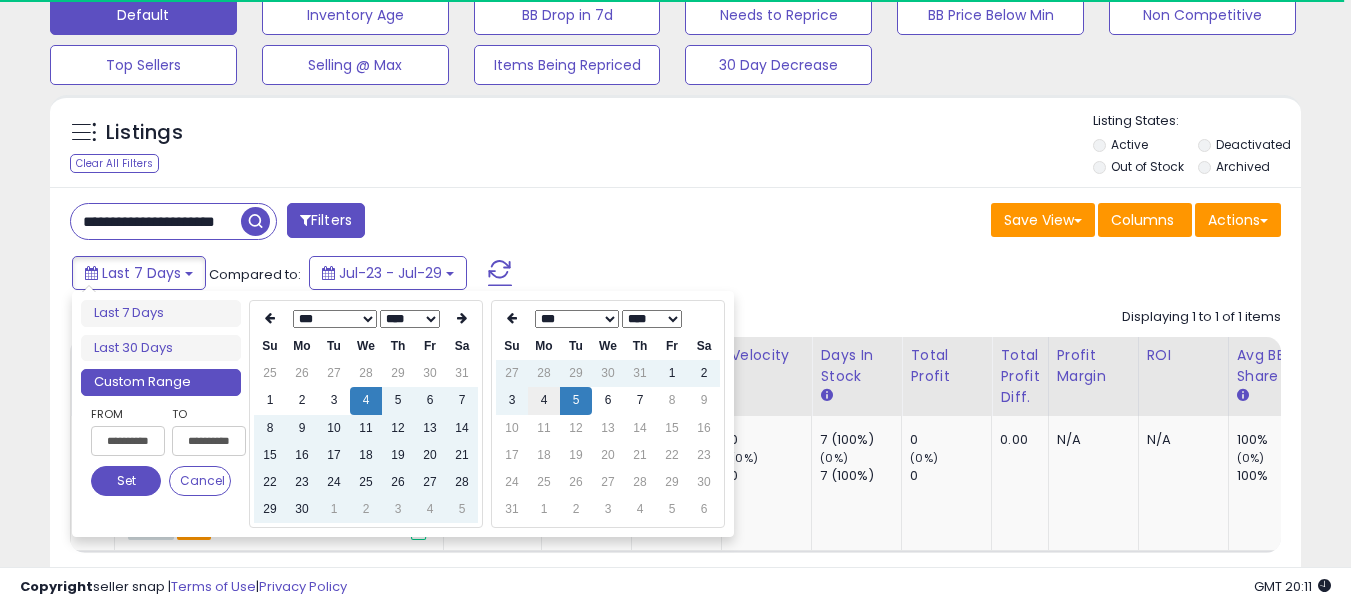 click on "4" at bounding box center (544, 400) 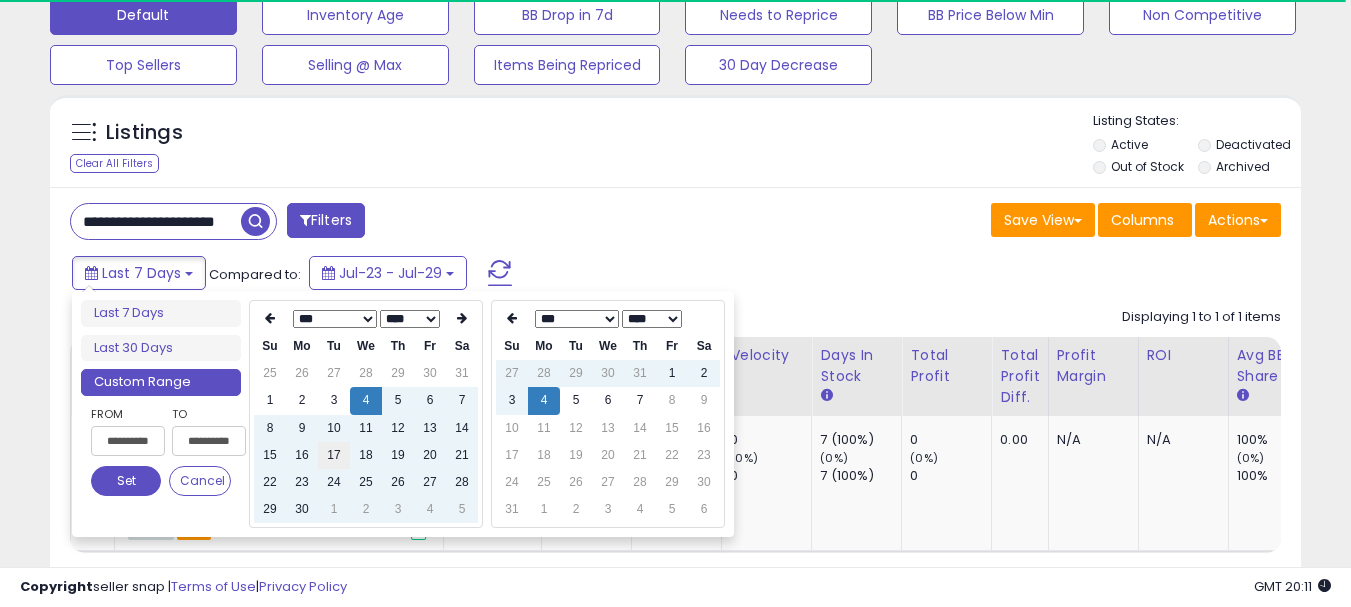 type on "**********" 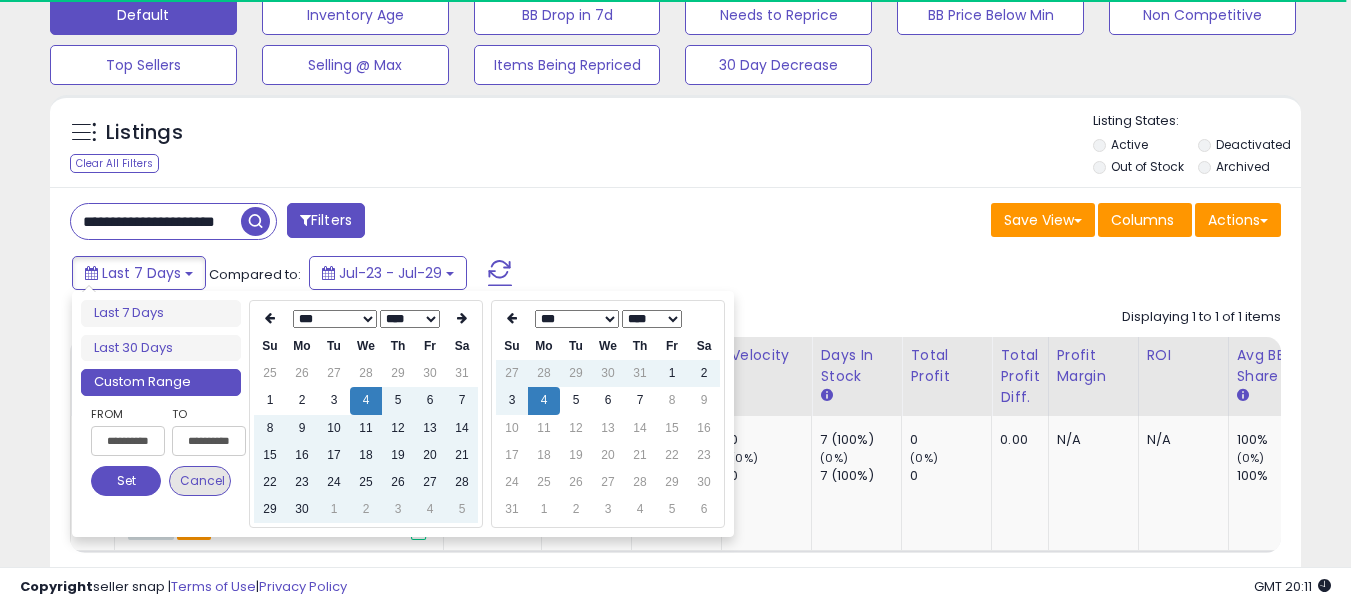 type on "**********" 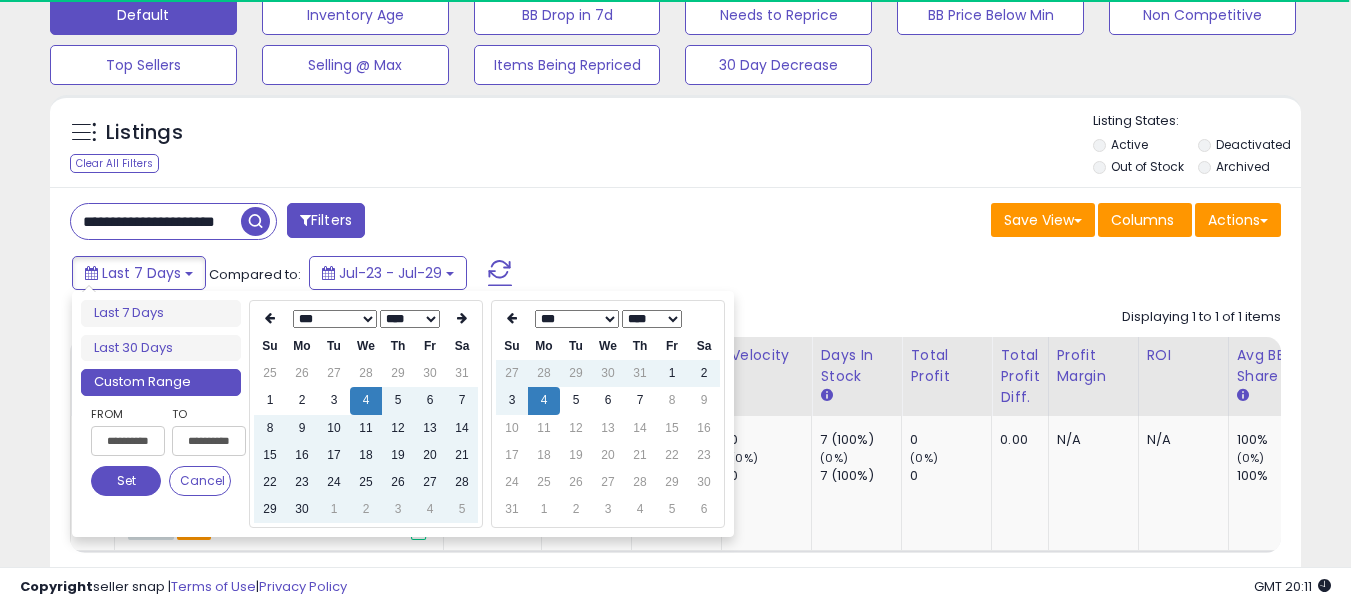 click on "Set" at bounding box center (126, 481) 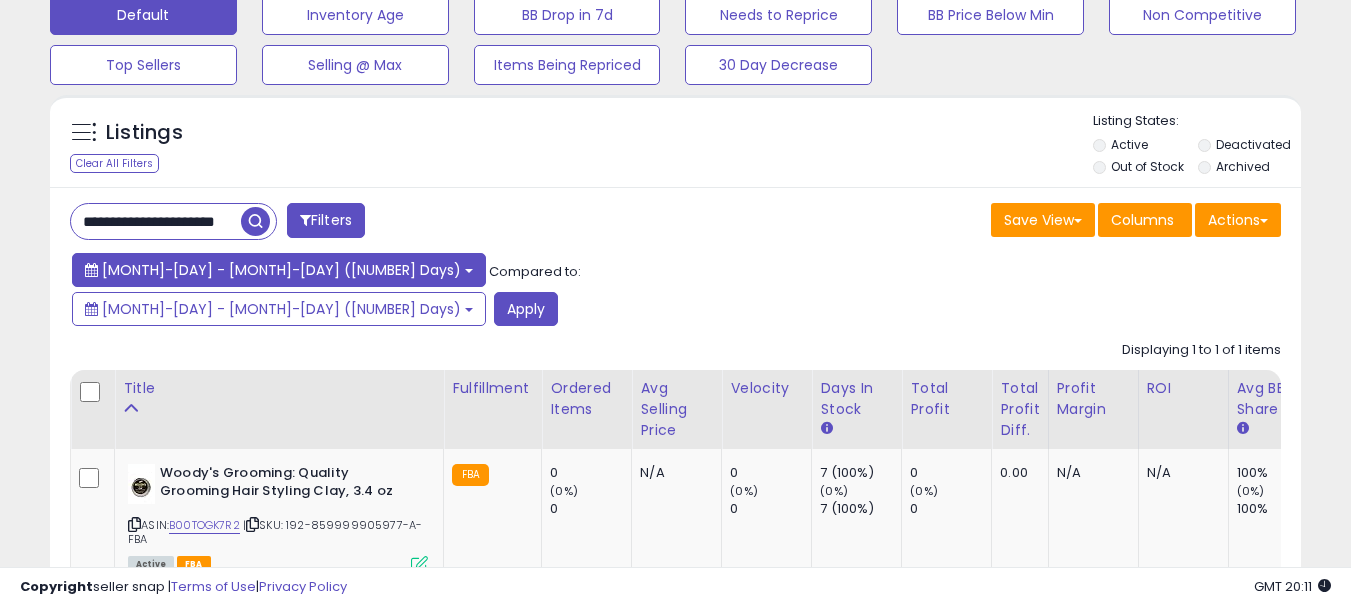 click on "[MONTH]-[DAY] - [MONTH]-[DAY] ([NUMBER] Days)" at bounding box center [281, 270] 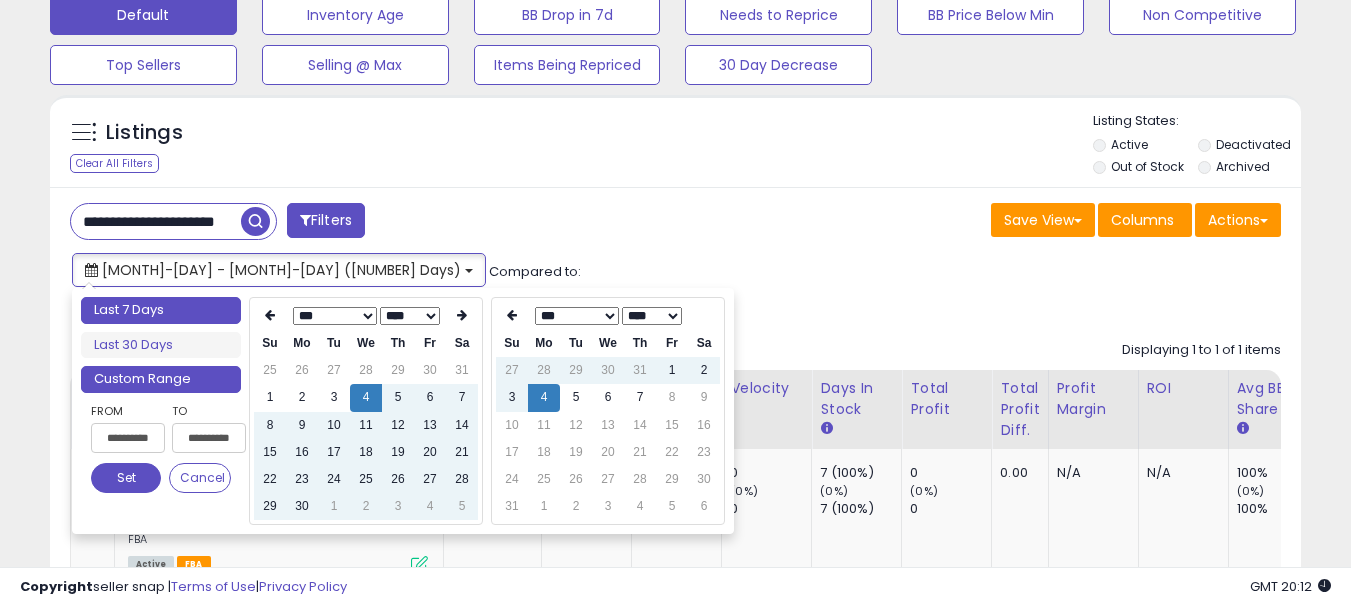 type on "**********" 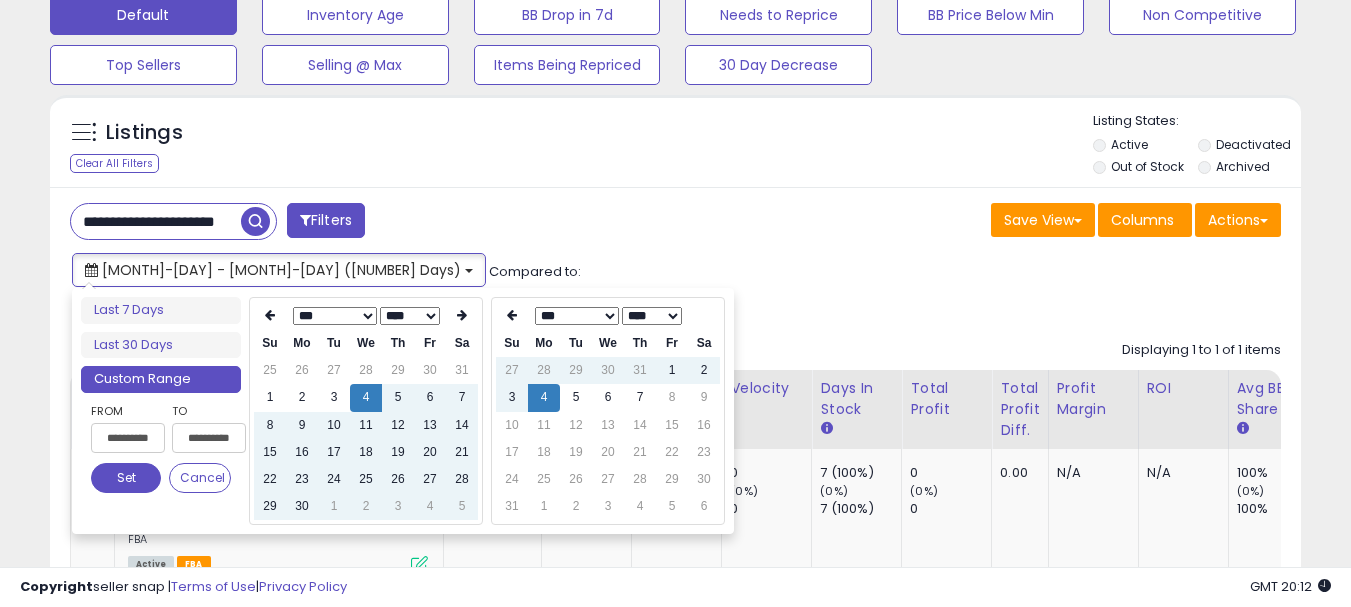 type on "**********" 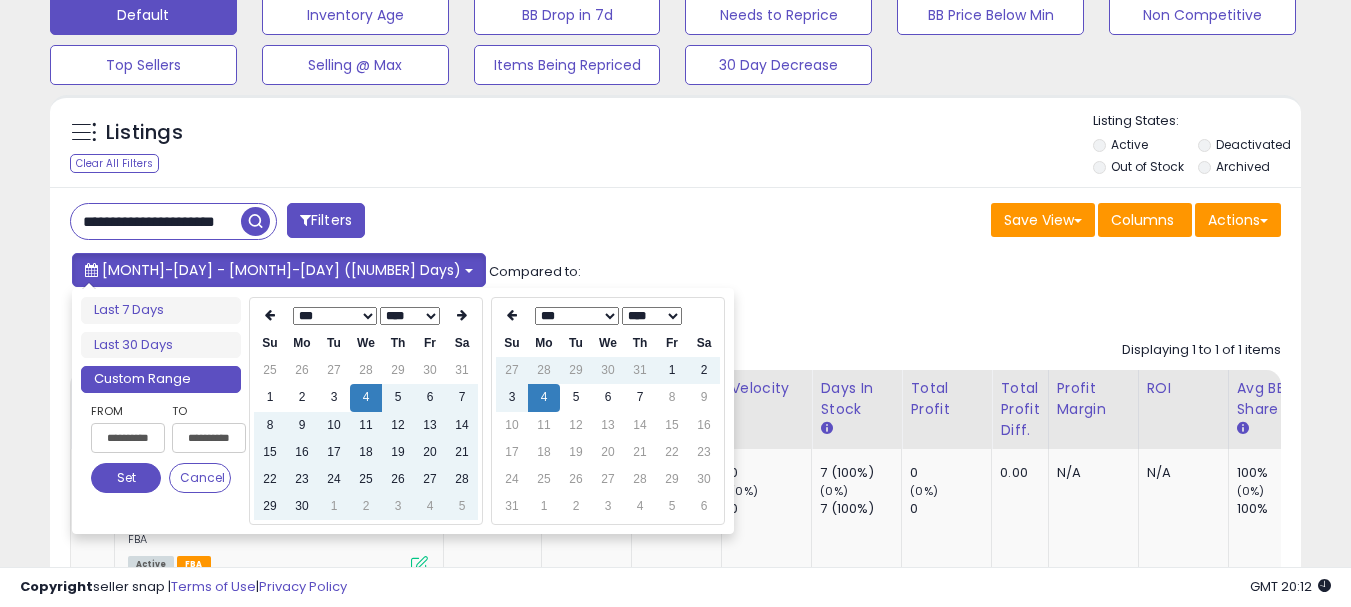 click on "[MONTH]-[DAY] - [MONTH]-[DAY] ([NUMBER] Days)" at bounding box center (281, 270) 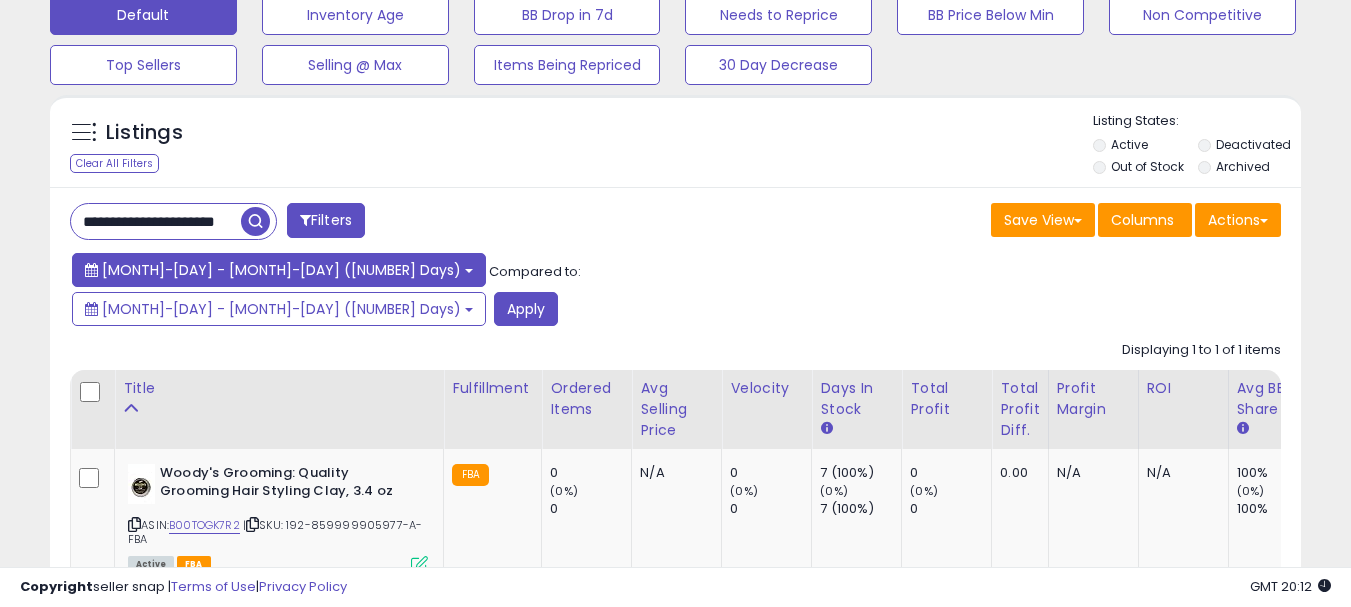 click on "[MONTH]-[DAY] - [MONTH]-[DAY] ([NUMBER] Days)" at bounding box center (281, 270) 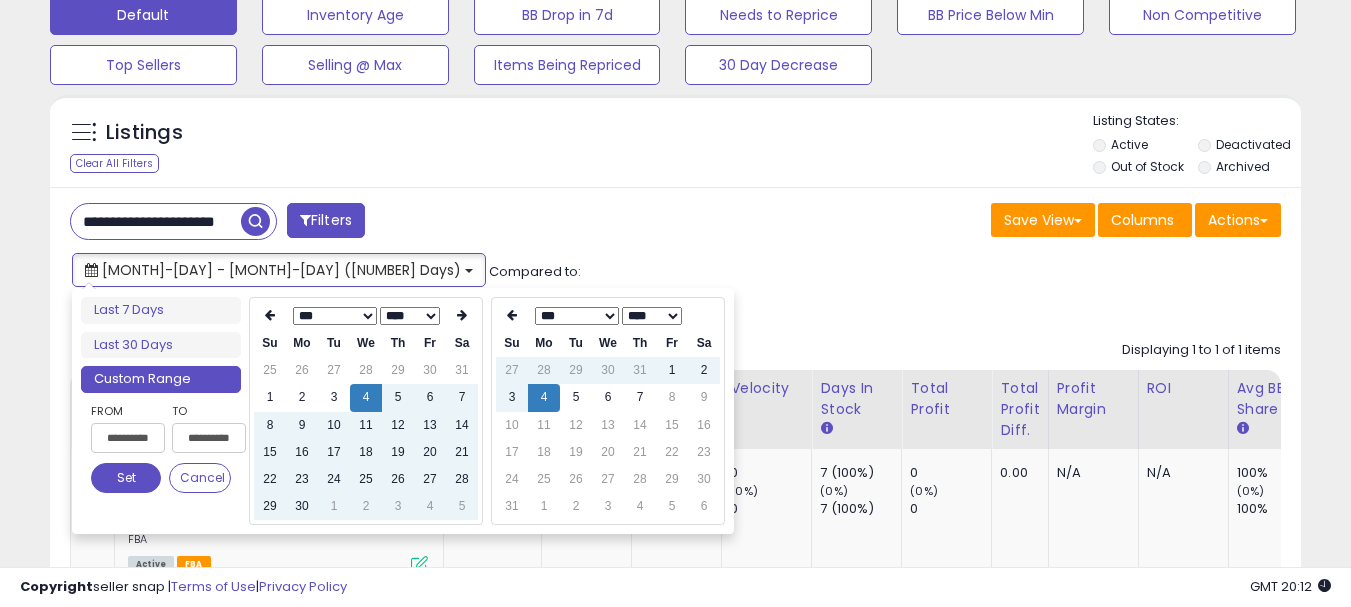 type on "**********" 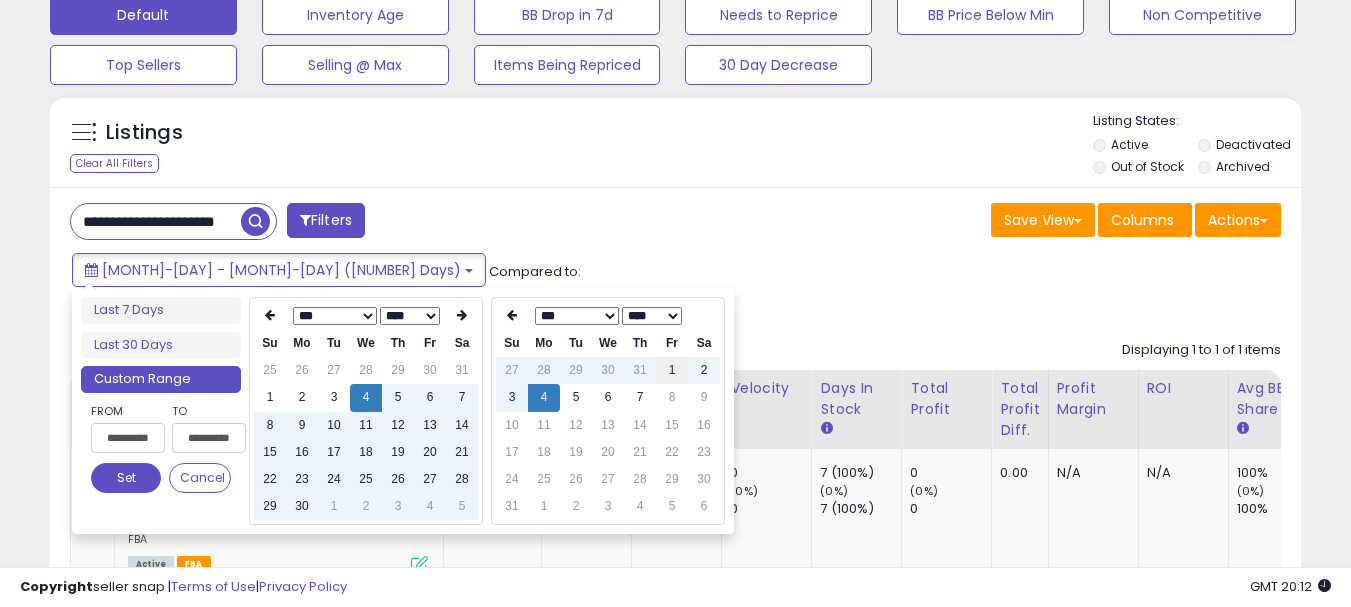 click on "1" at bounding box center (672, 370) 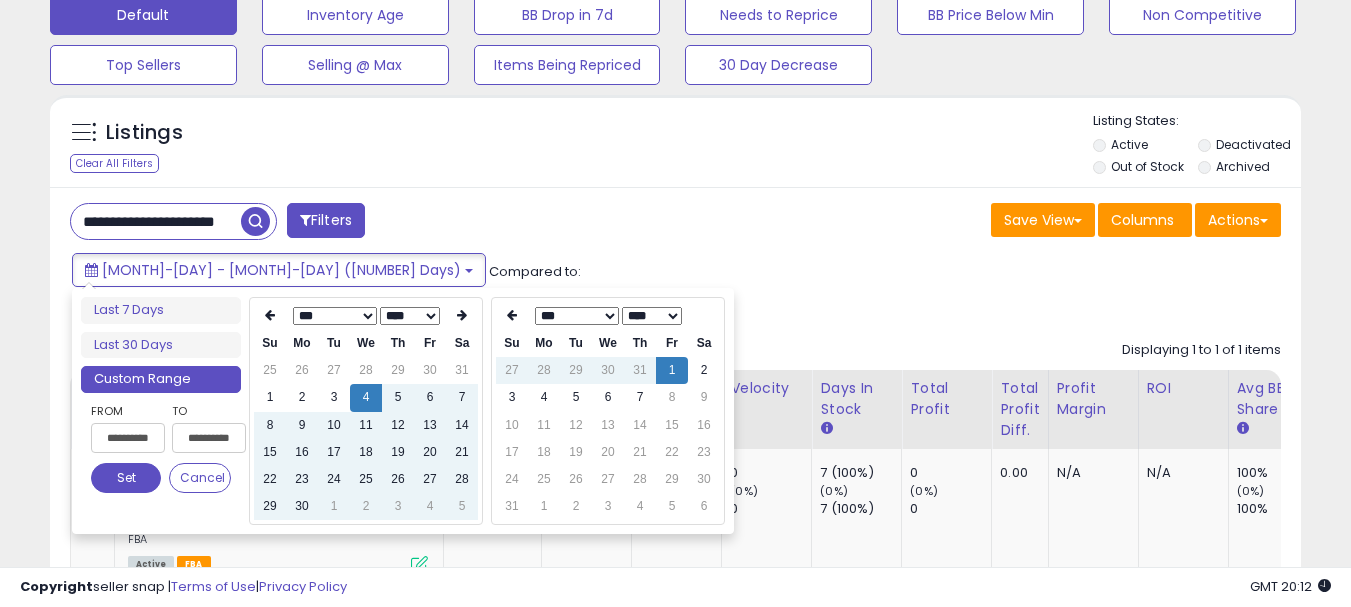 type on "**********" 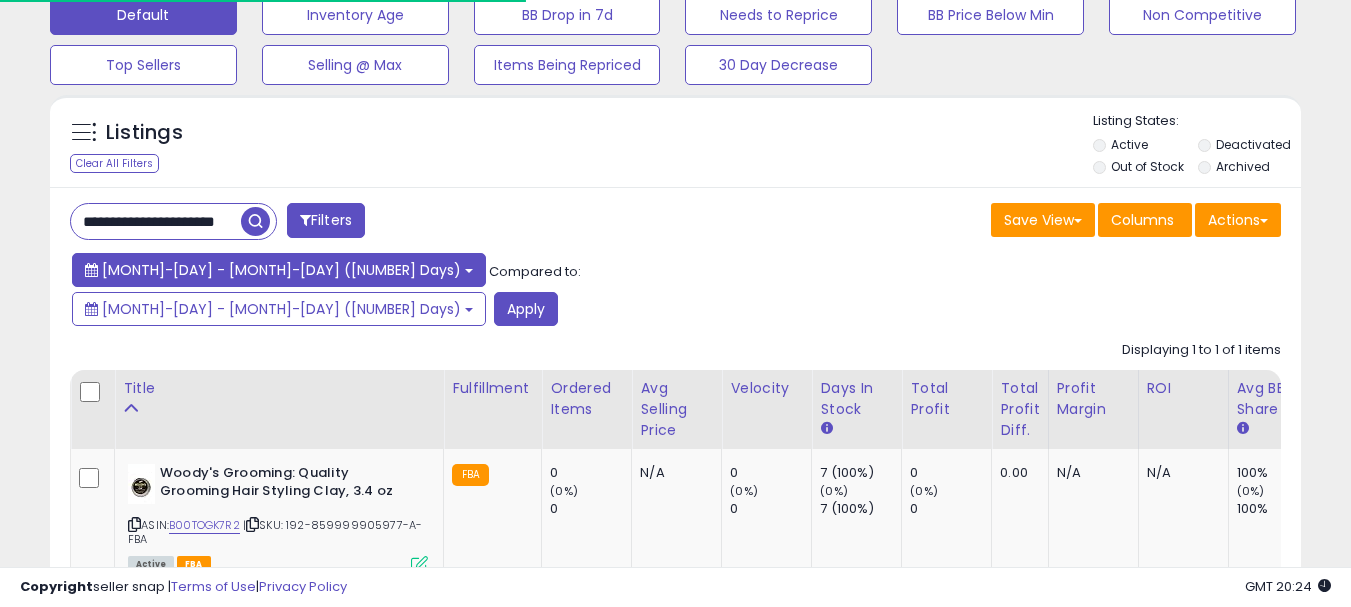 click on "[MONTH]-[DAY] - [MONTH]-[DAY] ([NUMBER] Days)" at bounding box center [279, 270] 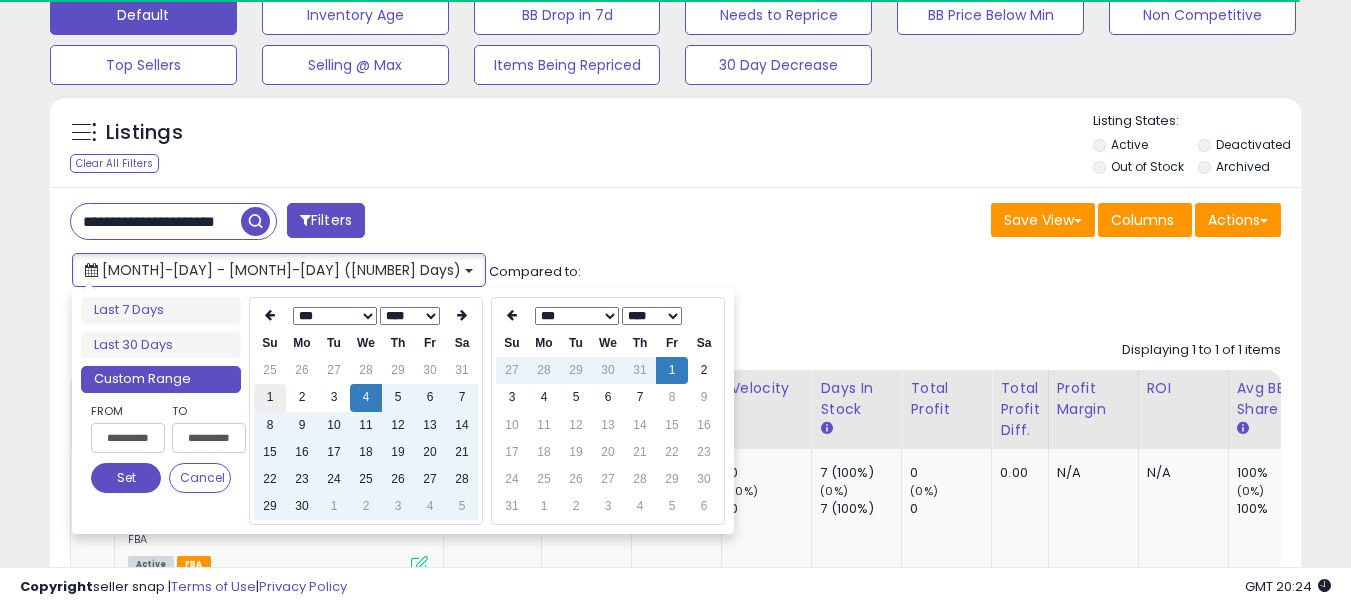 type on "**********" 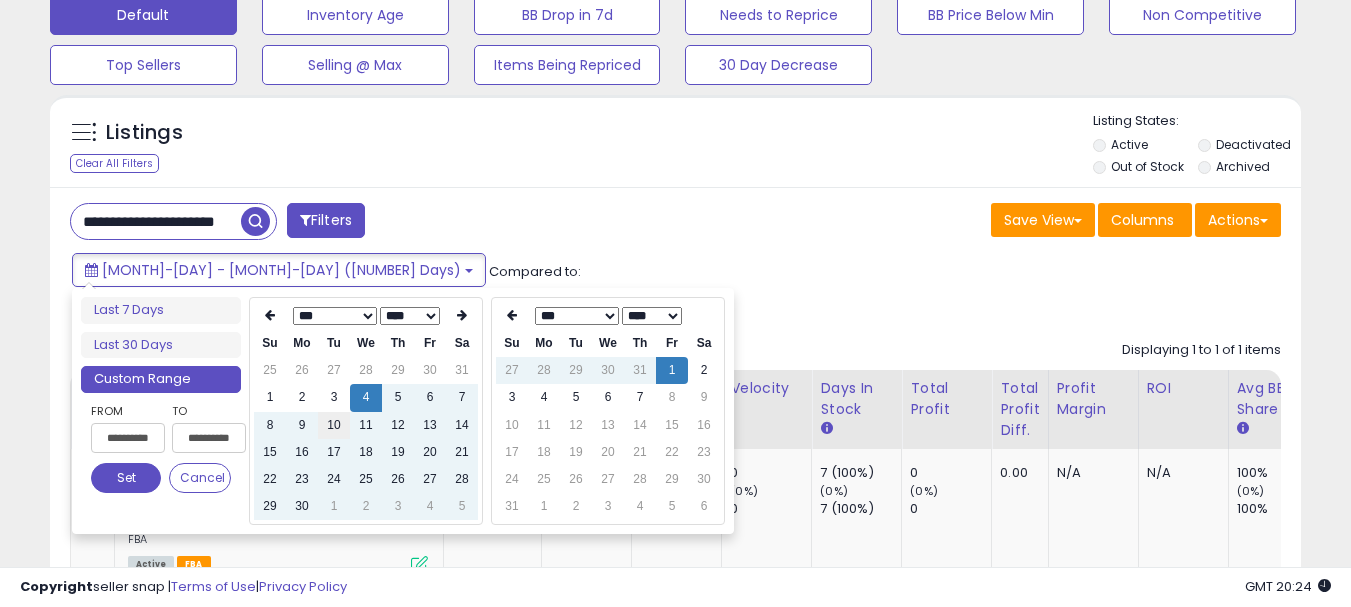 click on "[NUMBER] [NUMBER] [NUMBER] [NUMBER] [NUMBER] [NUMBER] [NUMBER]" at bounding box center (366, 425) 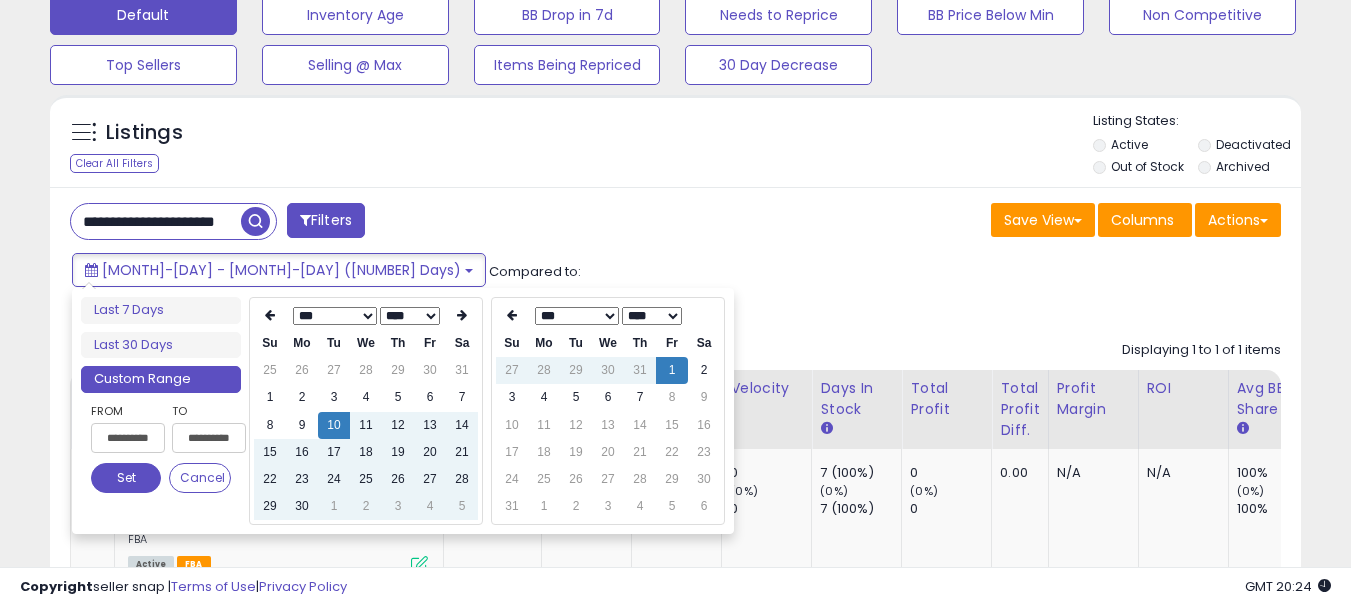type on "**********" 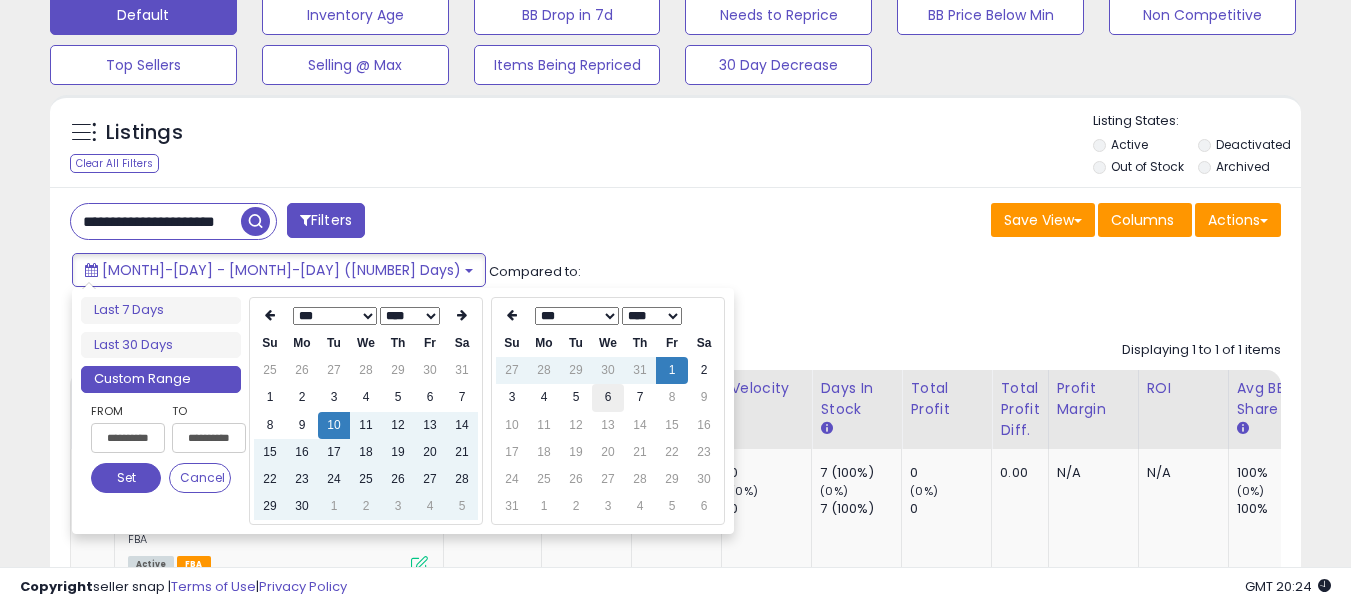 click on "6" at bounding box center (608, 397) 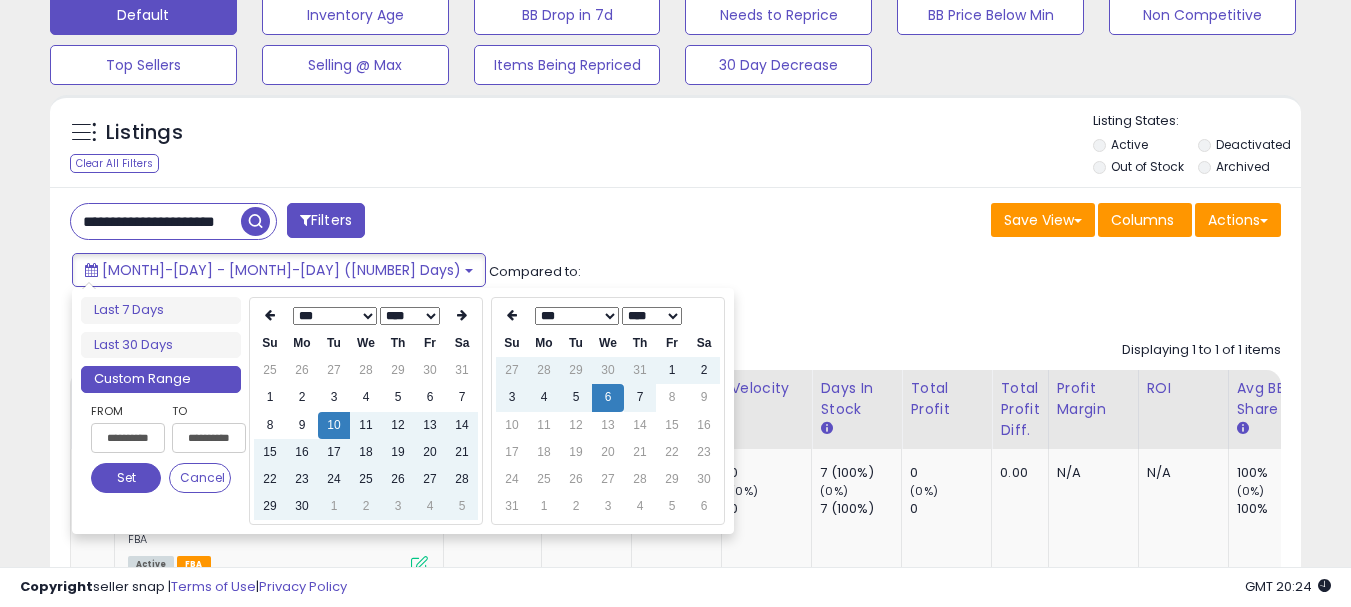 type on "**********" 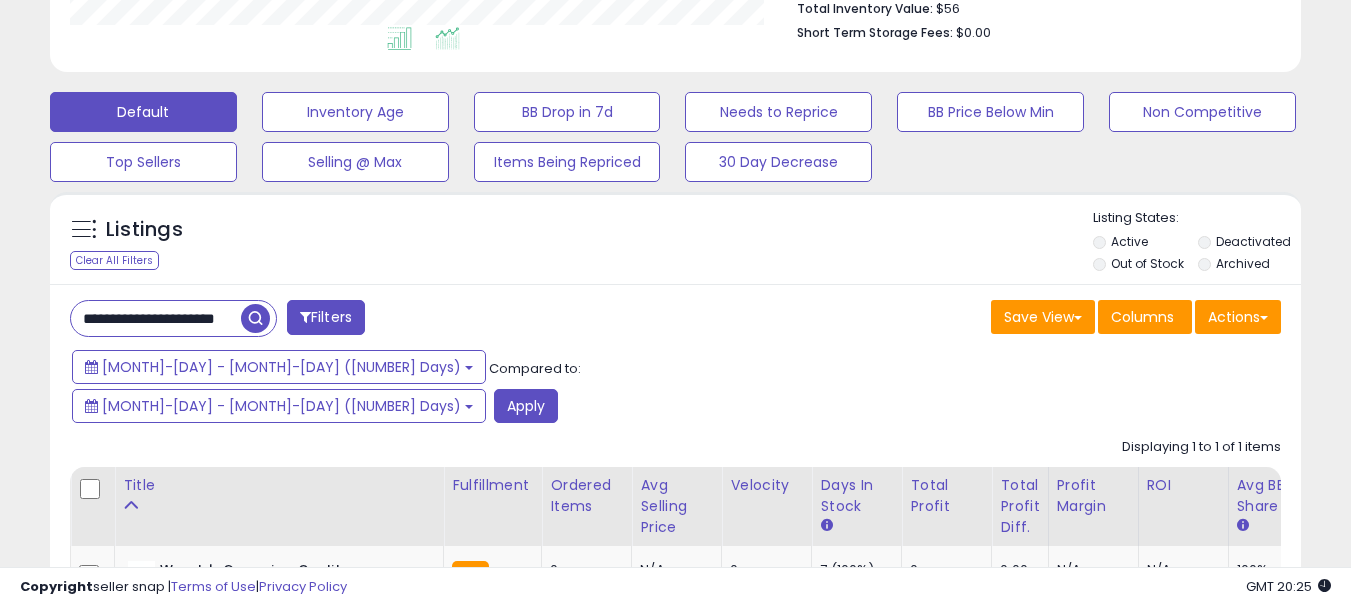scroll, scrollTop: 563, scrollLeft: 0, axis: vertical 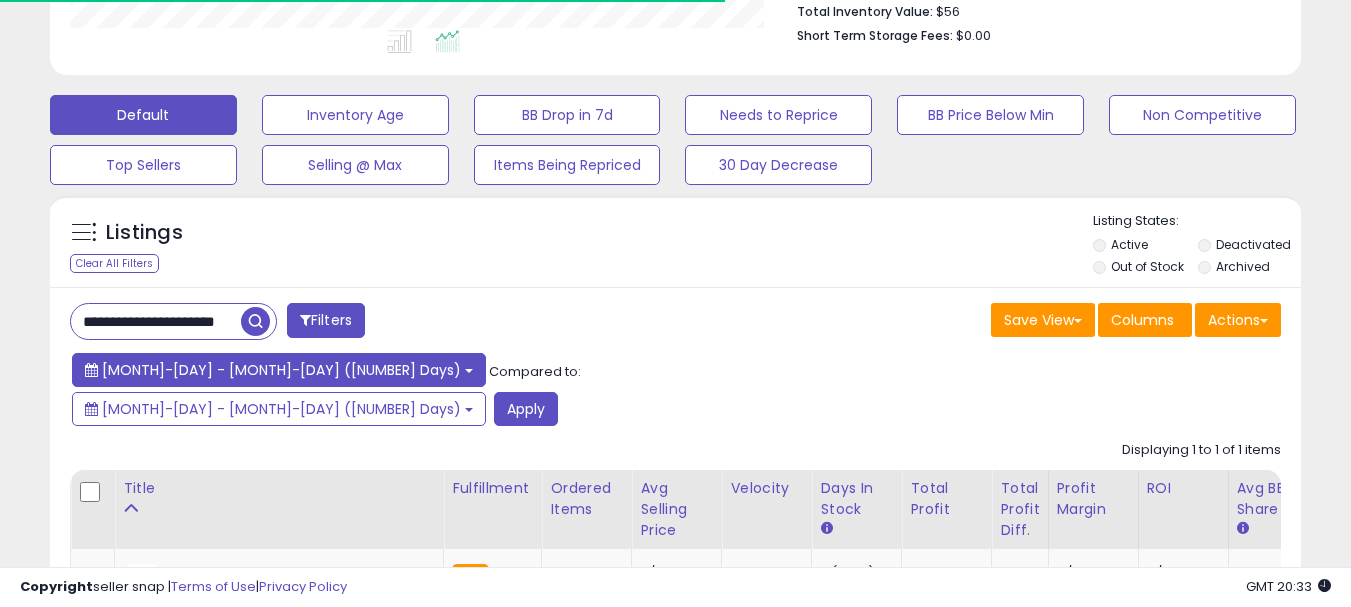click on "[MONTH]-[DAY] - [MONTH]-[DAY] ([NUMBER] Days)" at bounding box center (281, 370) 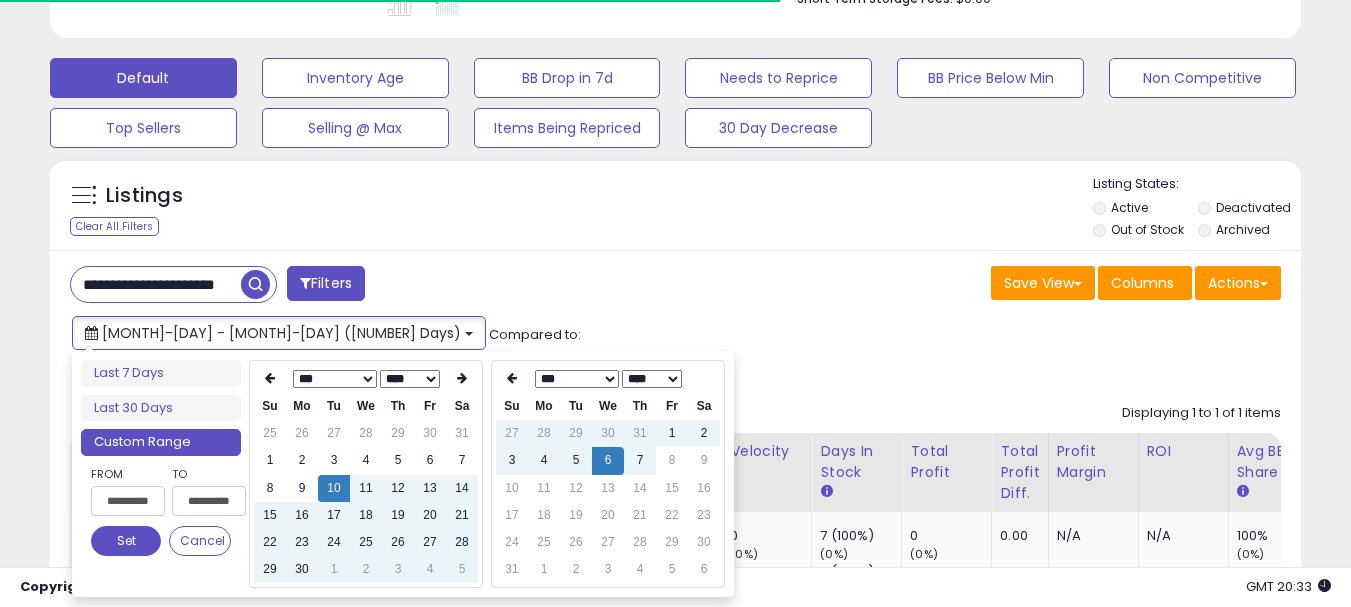 type on "**********" 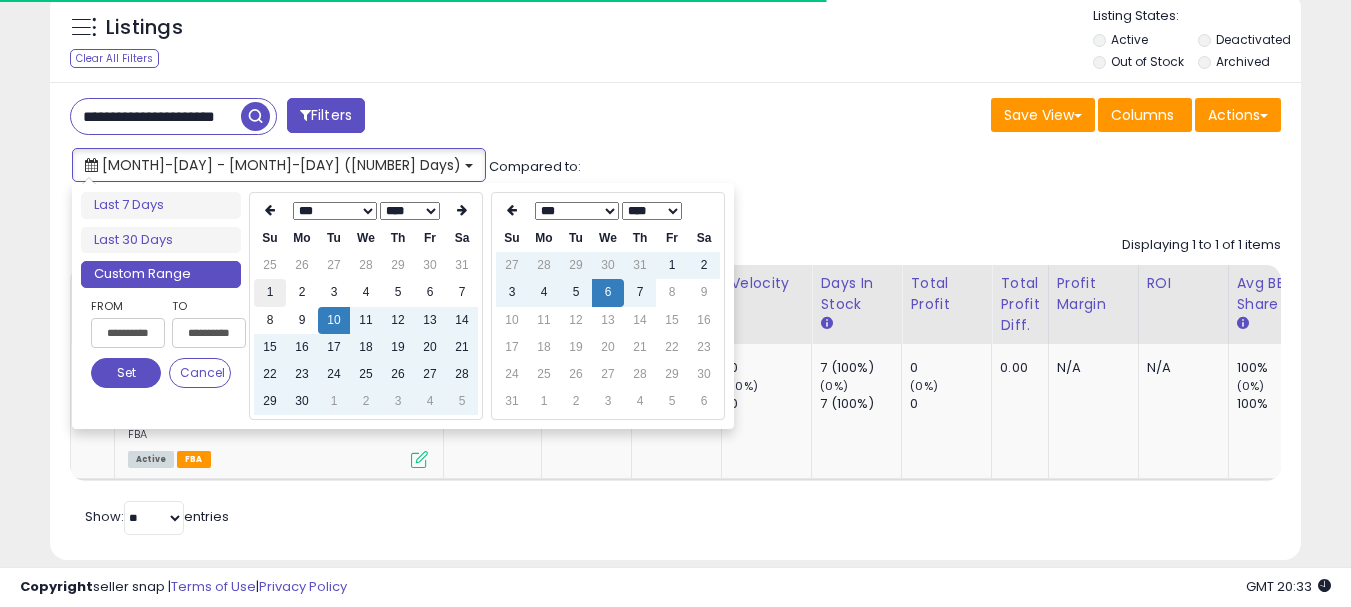 scroll, scrollTop: 772, scrollLeft: 0, axis: vertical 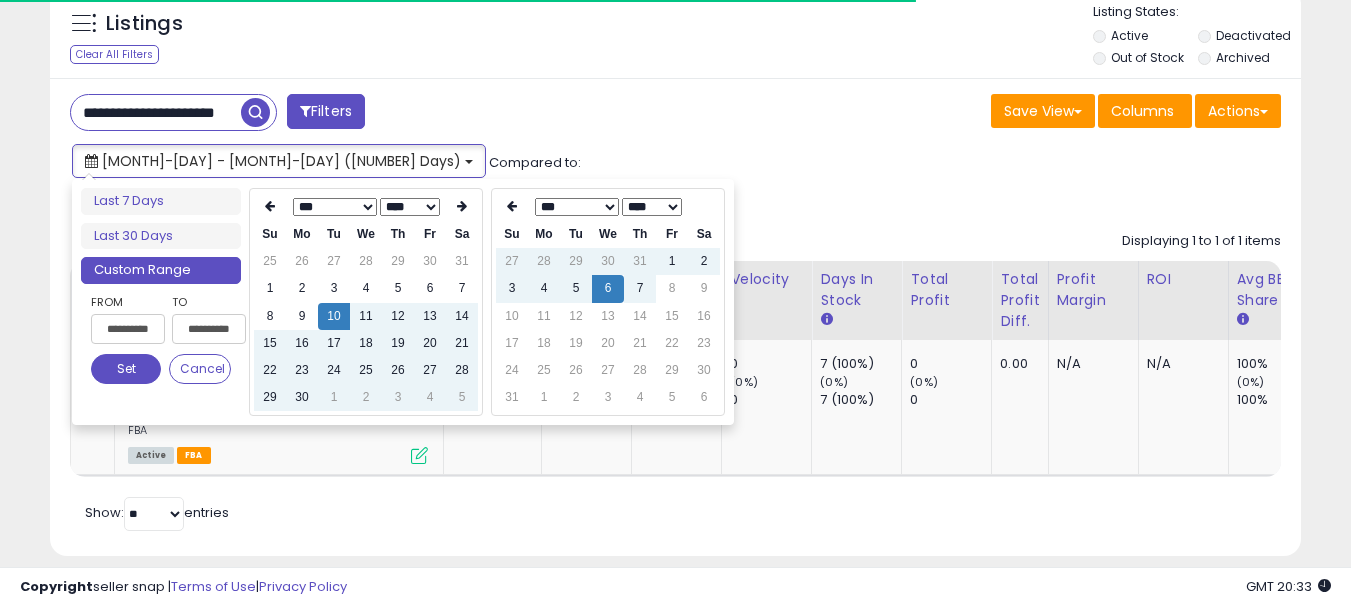 type on "**********" 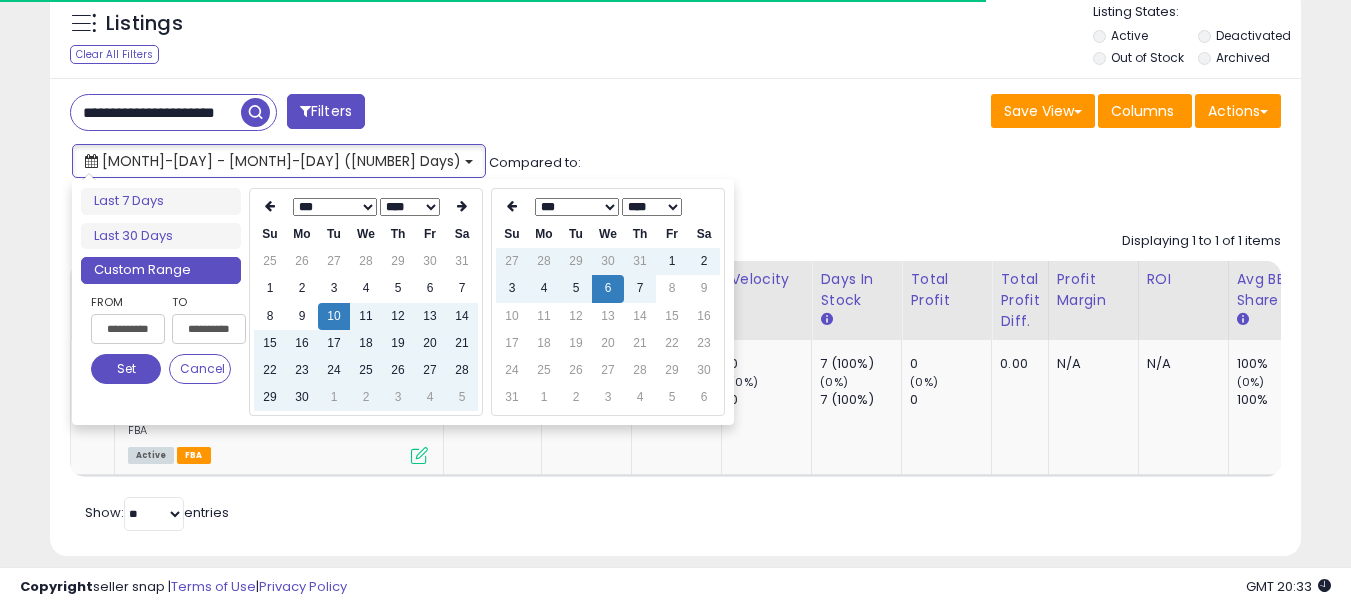 type on "**********" 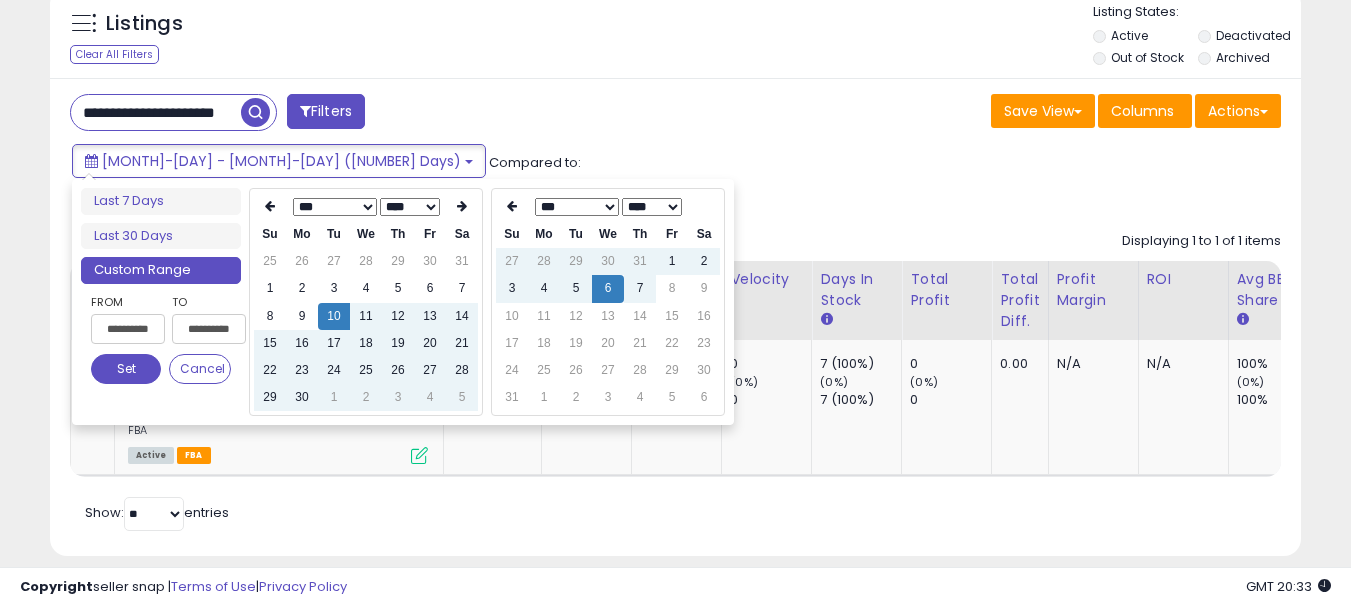 click on "****" at bounding box center [652, 207] 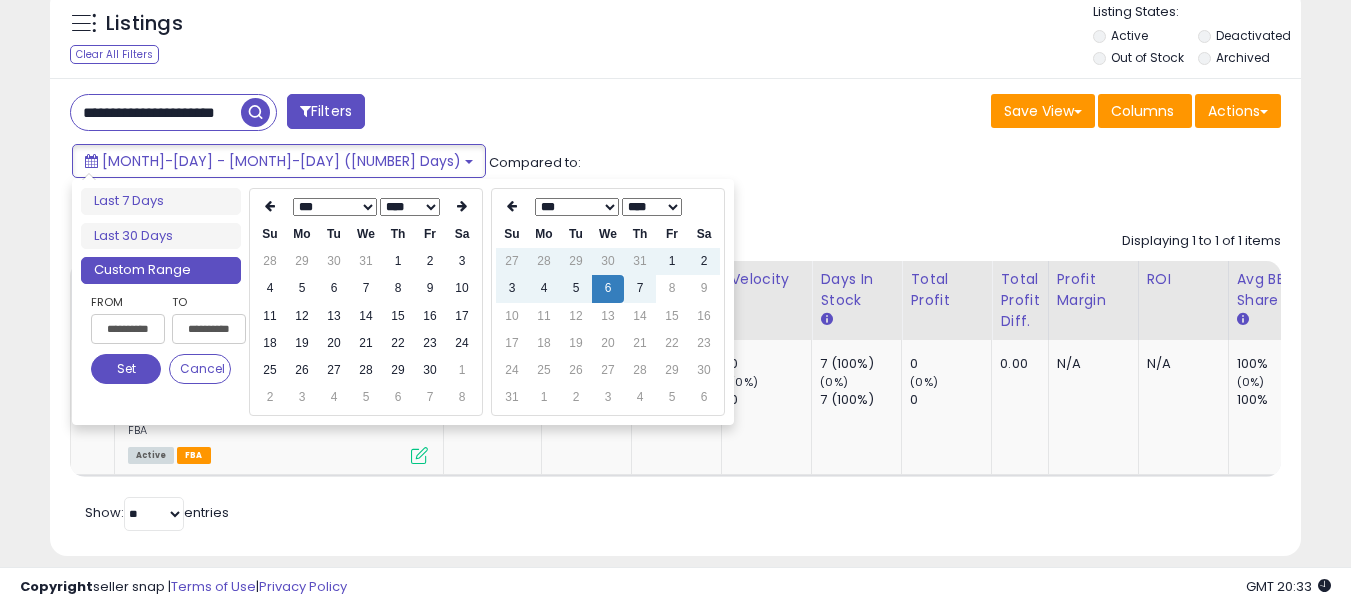 click on "*** *** *** *** *** *** *** *** *** *** *** ***" at bounding box center (335, 207) 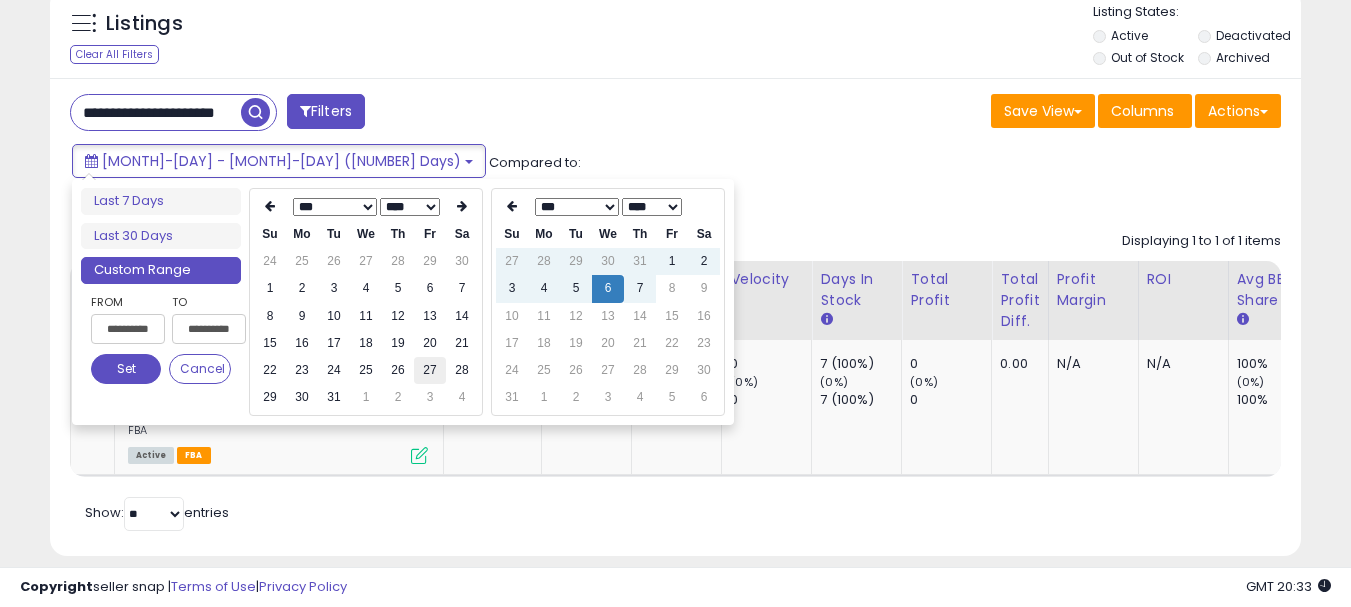 click on "27" at bounding box center (430, 370) 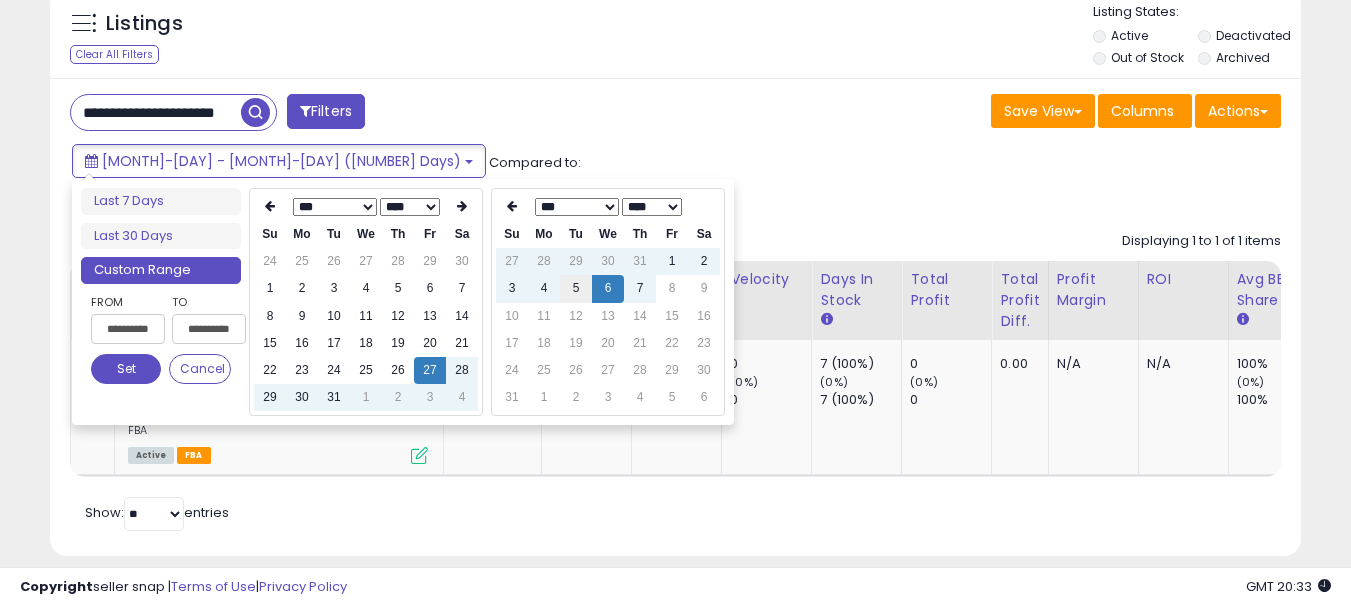 type on "**********" 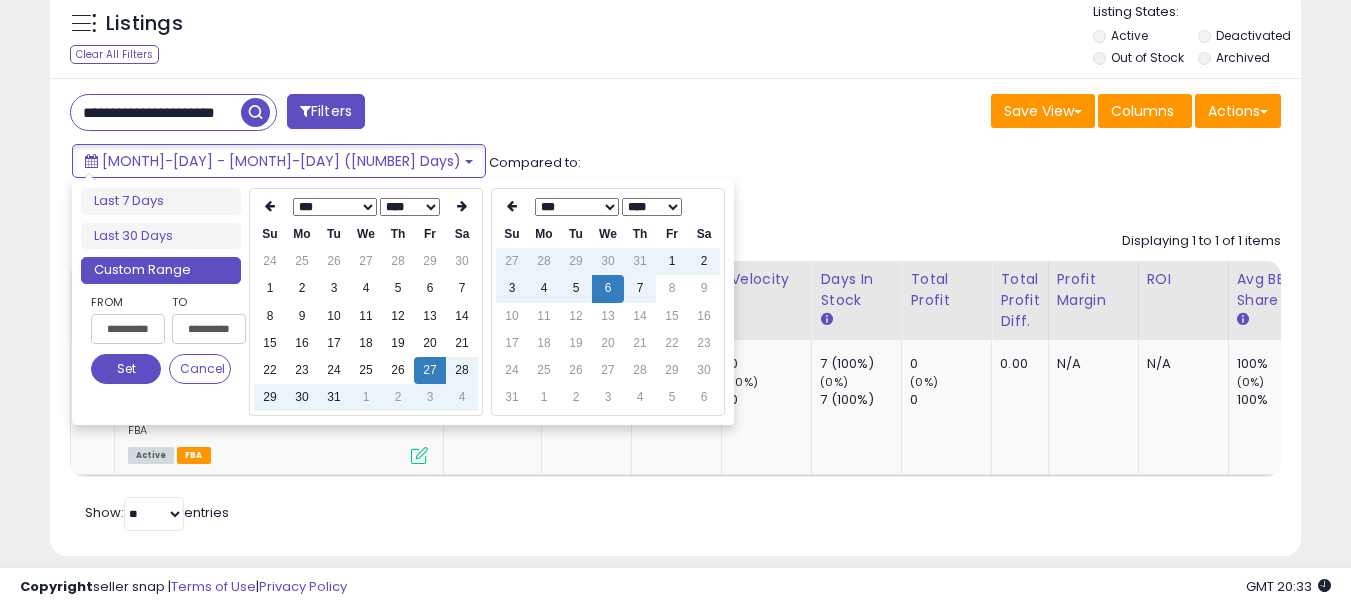 click on "*** *** *** *** *** *** *** ***" at bounding box center (577, 207) 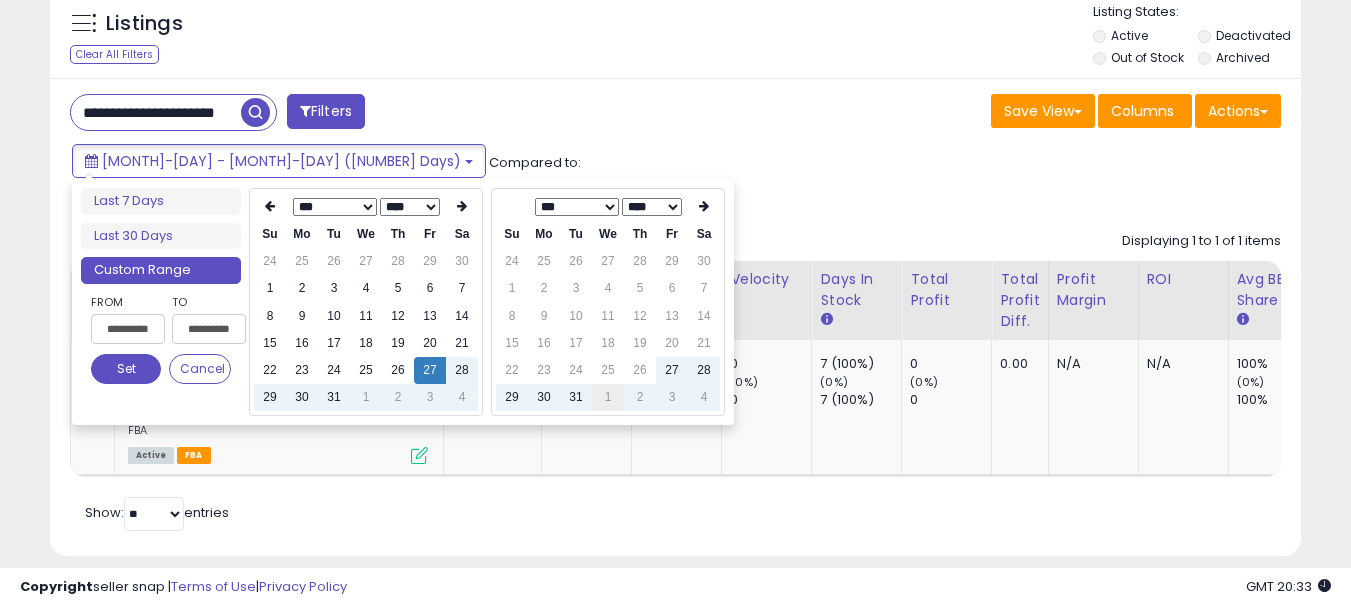 click on "1" at bounding box center (608, 397) 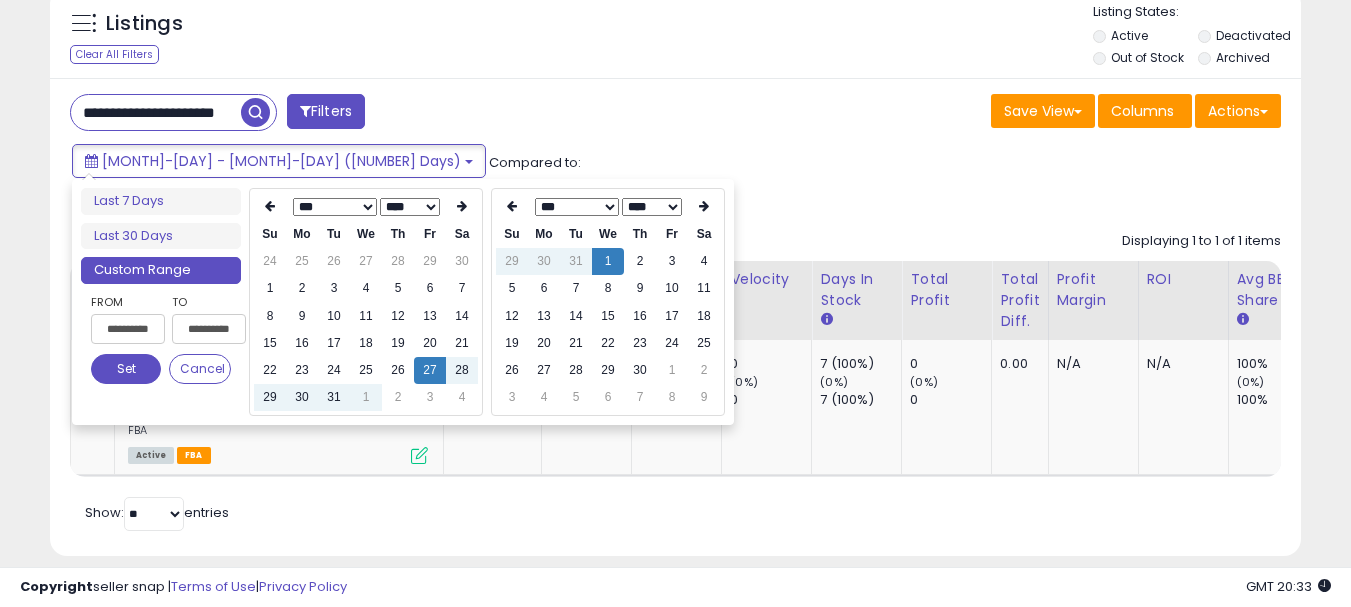 click on "6" at bounding box center [608, 397] 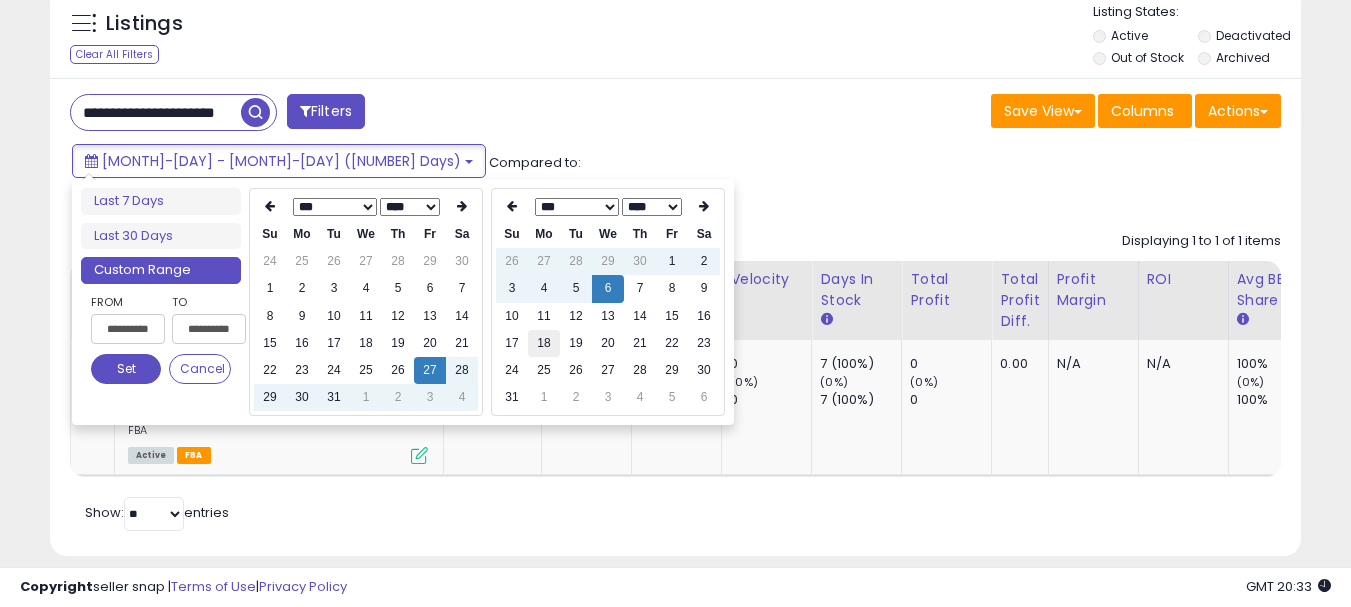 click on "18" at bounding box center (544, 343) 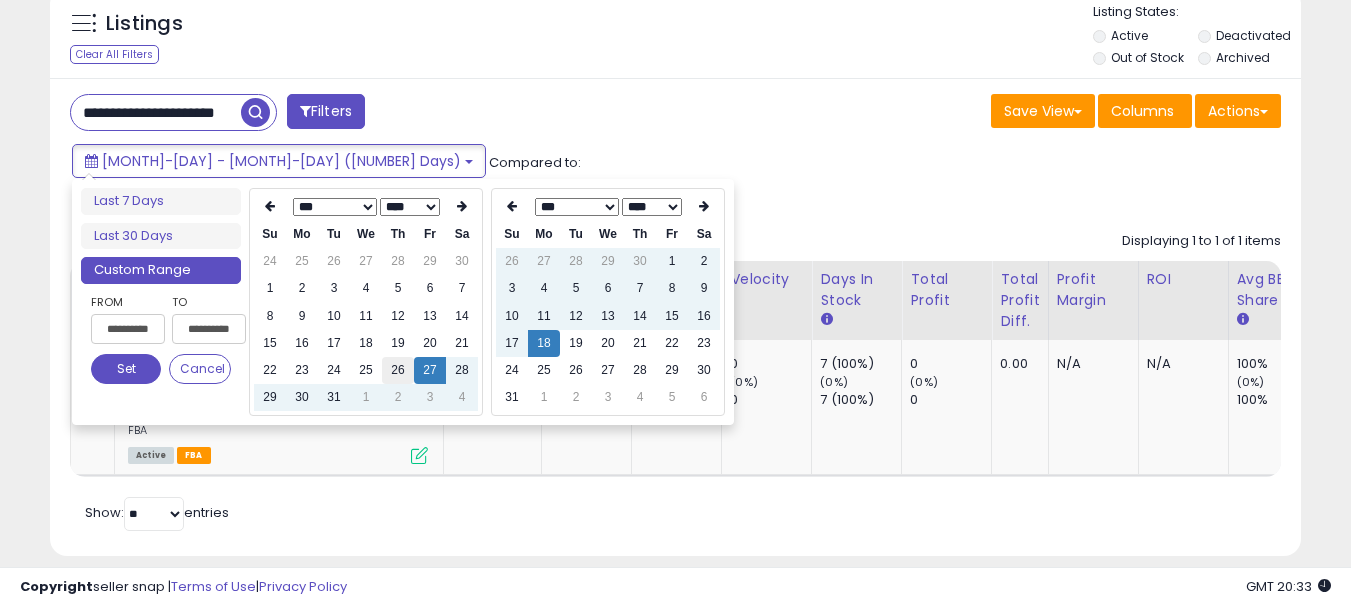 type on "**********" 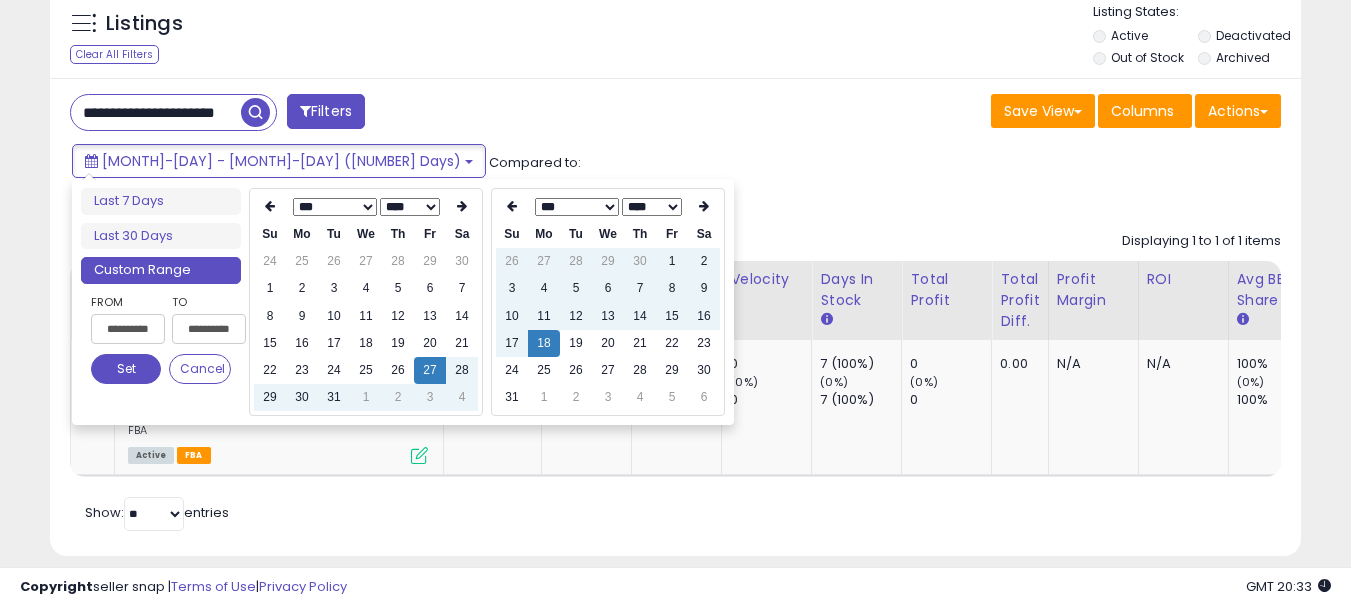 type on "**********" 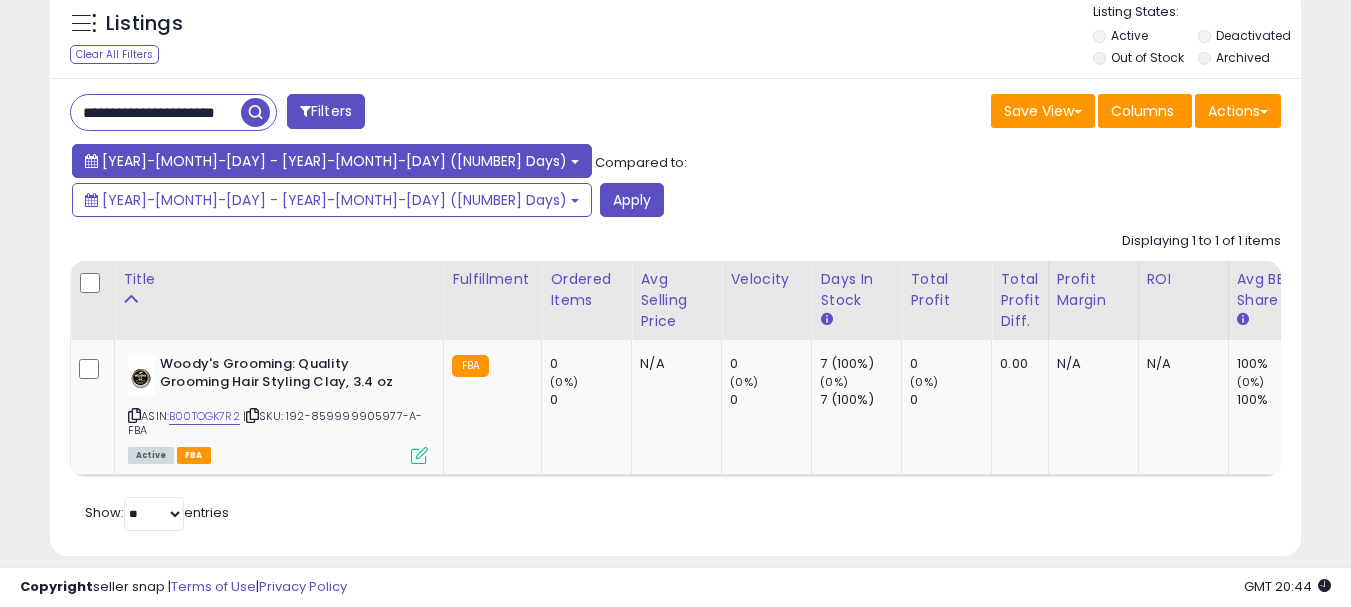 click on "[YEAR]-[MONTH]-[DAY] - [YEAR]-[MONTH]-[DAY] ([NUMBER] Days)" at bounding box center [334, 161] 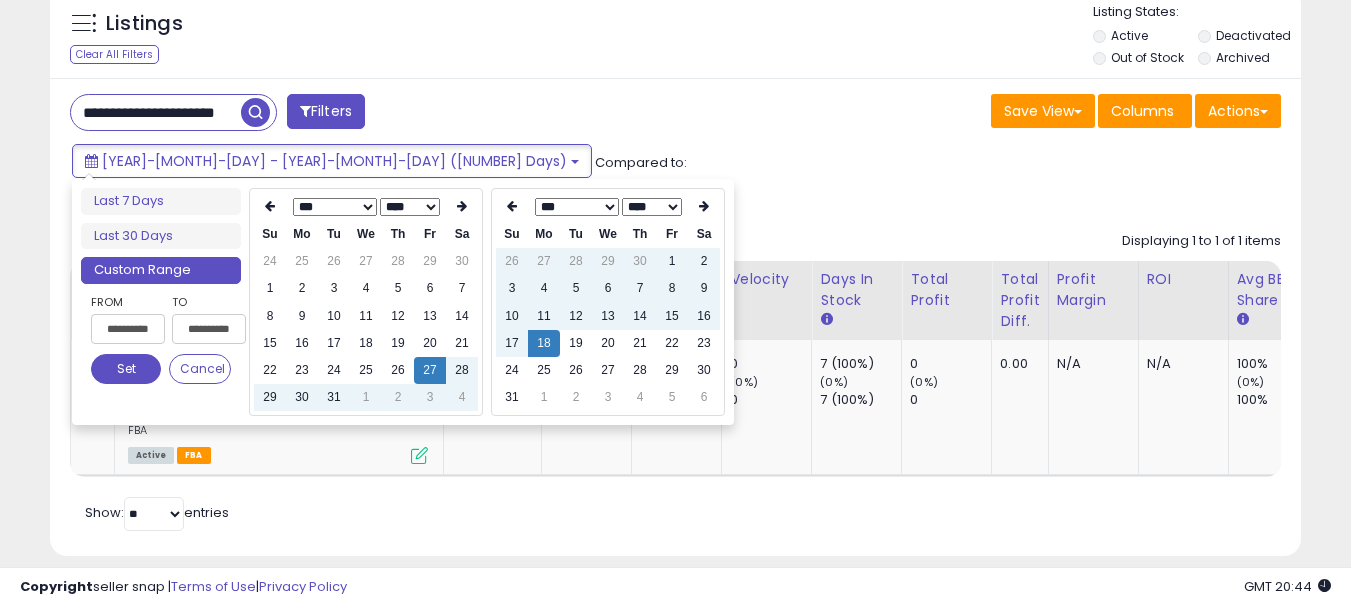 click on "**** **** **** **** **** **** **** **** **** **** **** **** **** **** **** **** **** **** **** **** **** **** **** **** **** **** **** **** **** **** **** **** **** **** **** **** **** **** **** **** **** **** **** **** **** **** **** **** **** **** **** **** ****" at bounding box center [410, 207] 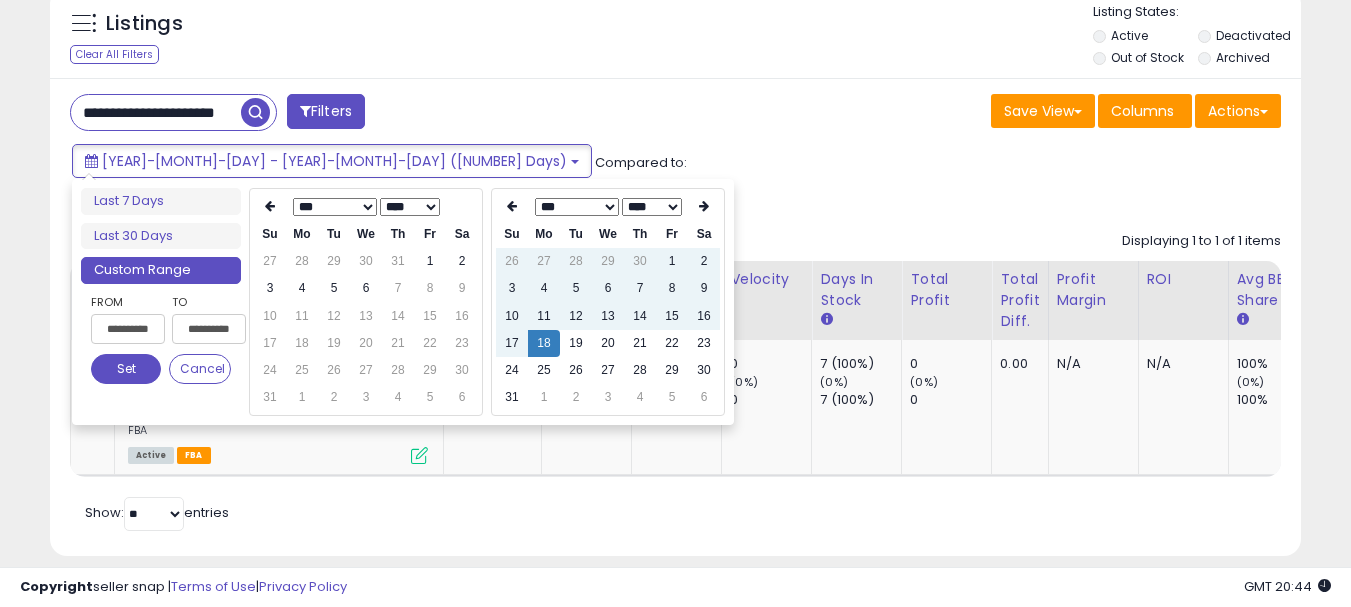click on "*** *** *** *** *** *** *** ***" at bounding box center [335, 207] 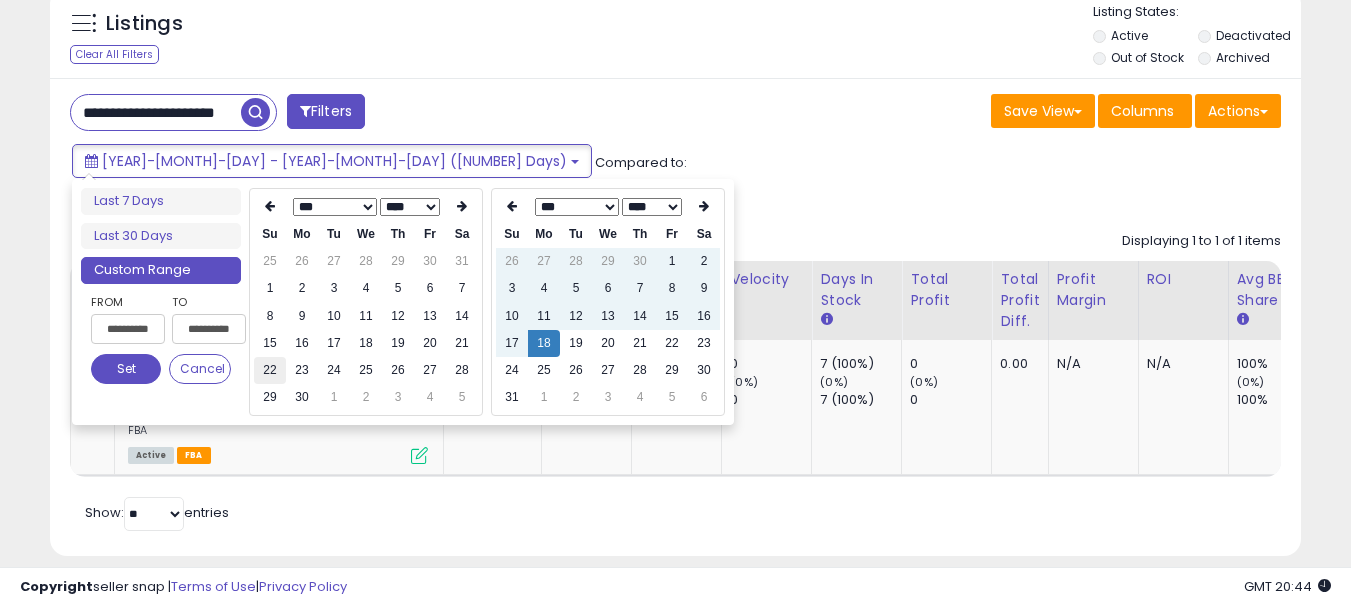 type on "**********" 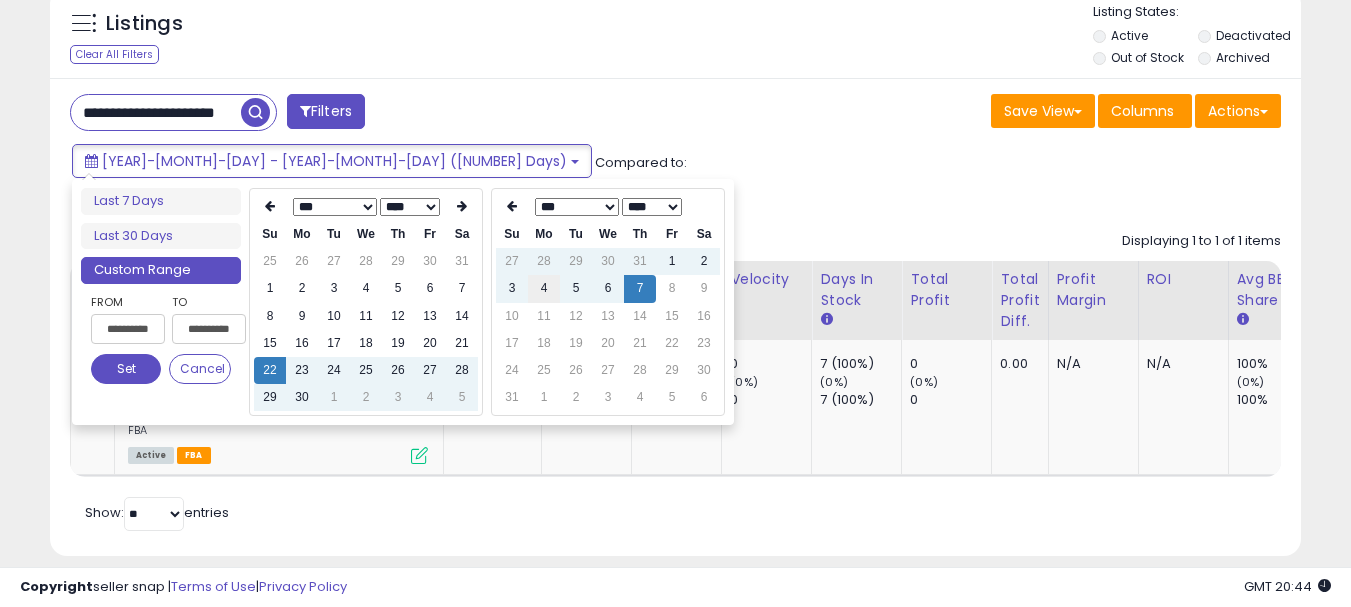 type on "**********" 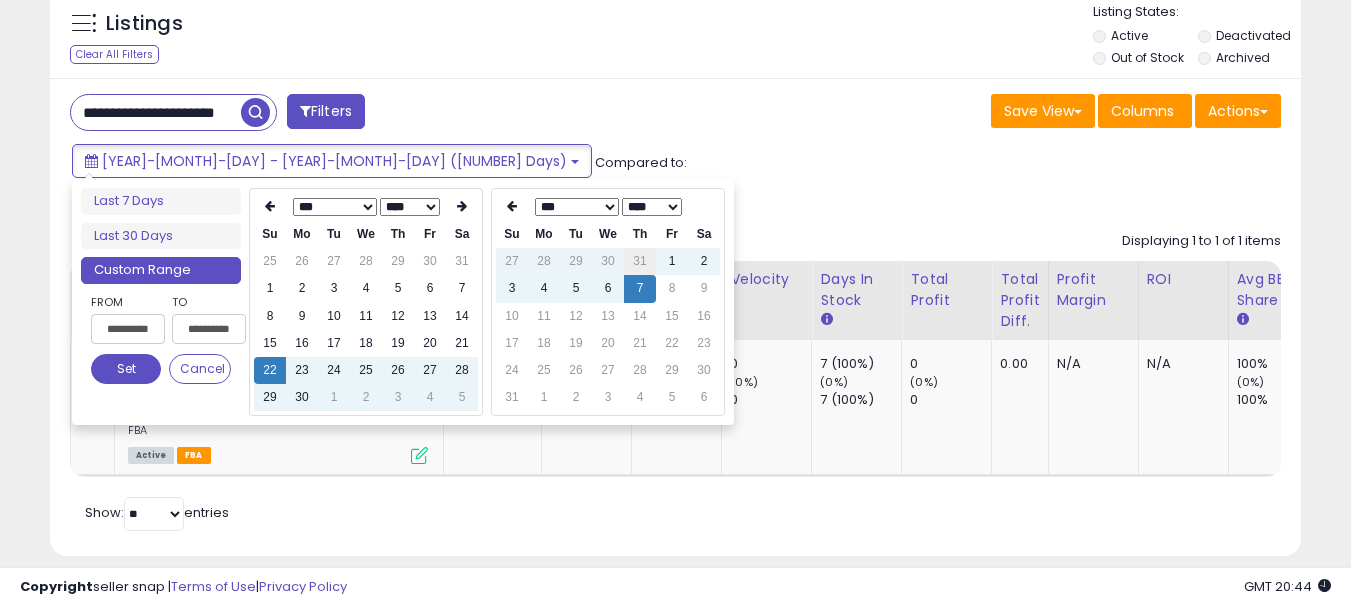 click on "31" at bounding box center [640, 261] 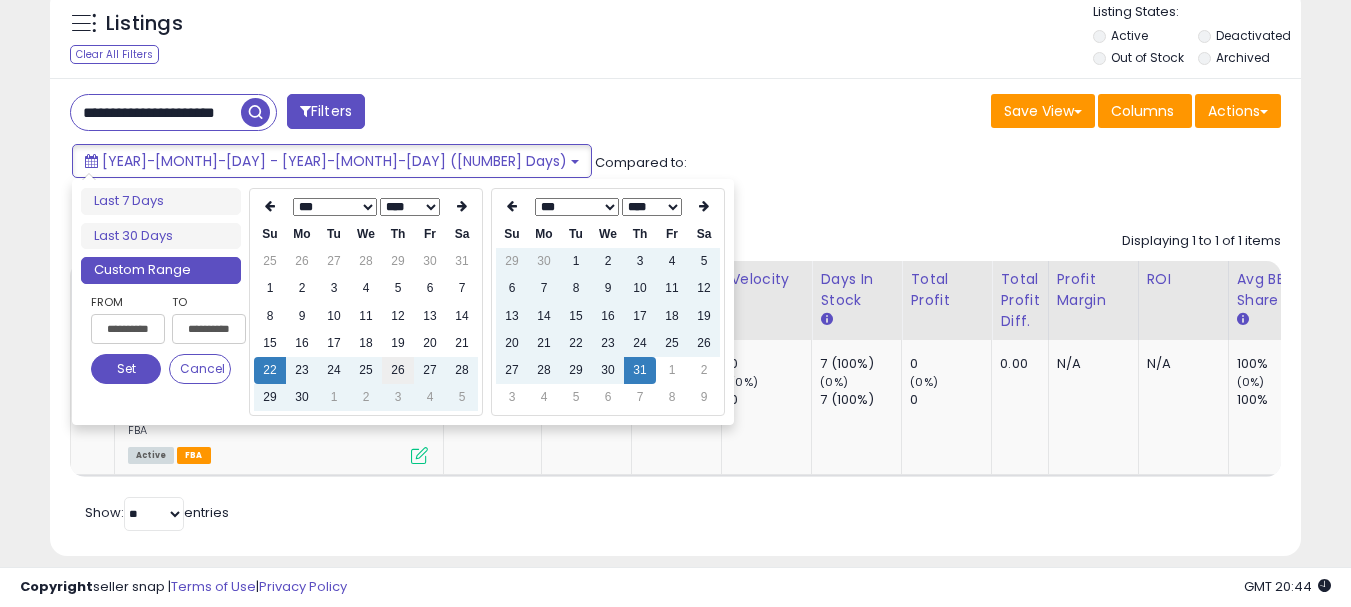type on "**********" 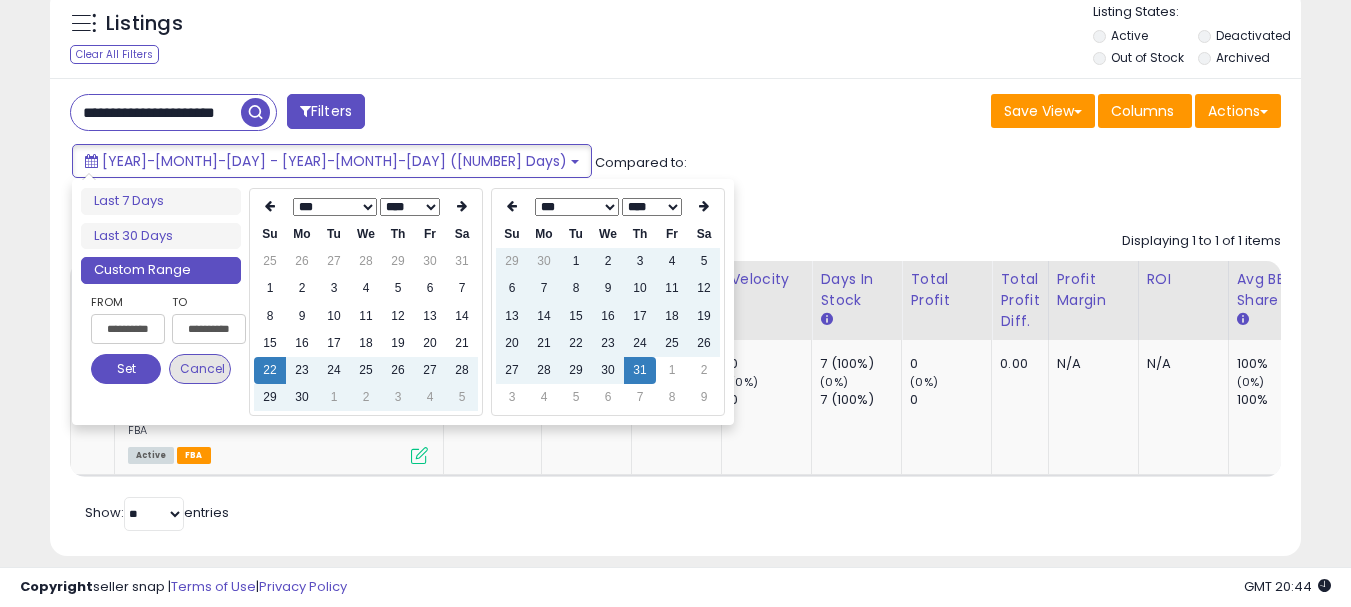 type on "**********" 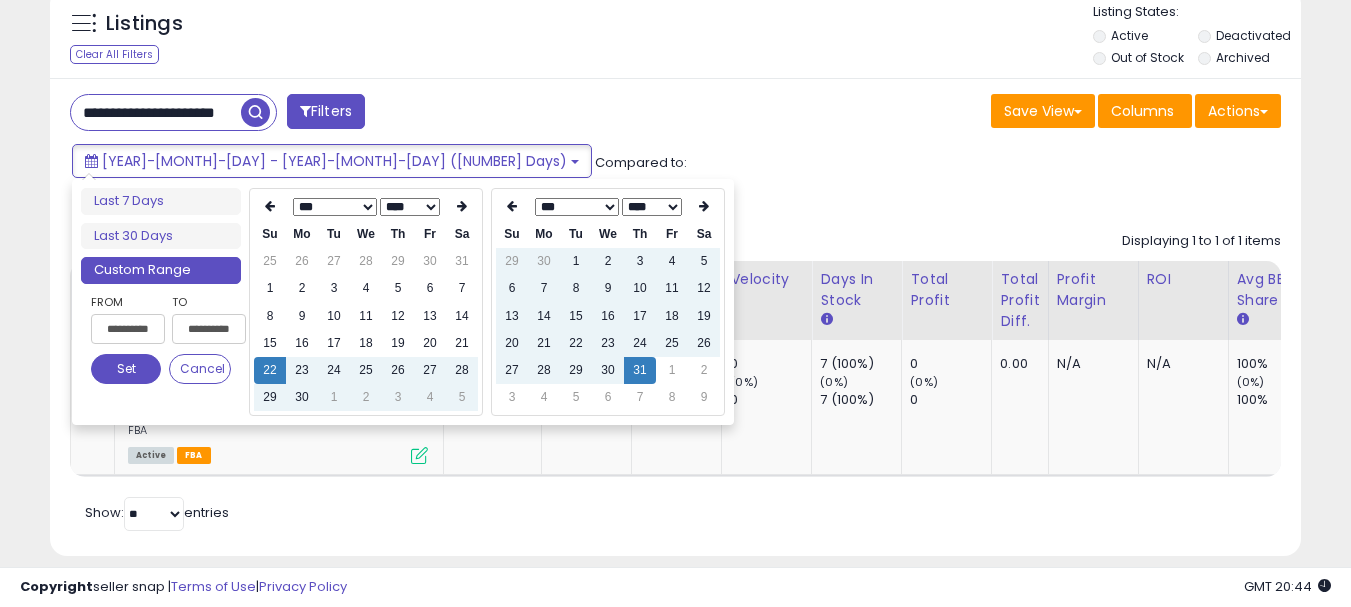 click on "Set" at bounding box center (126, 369) 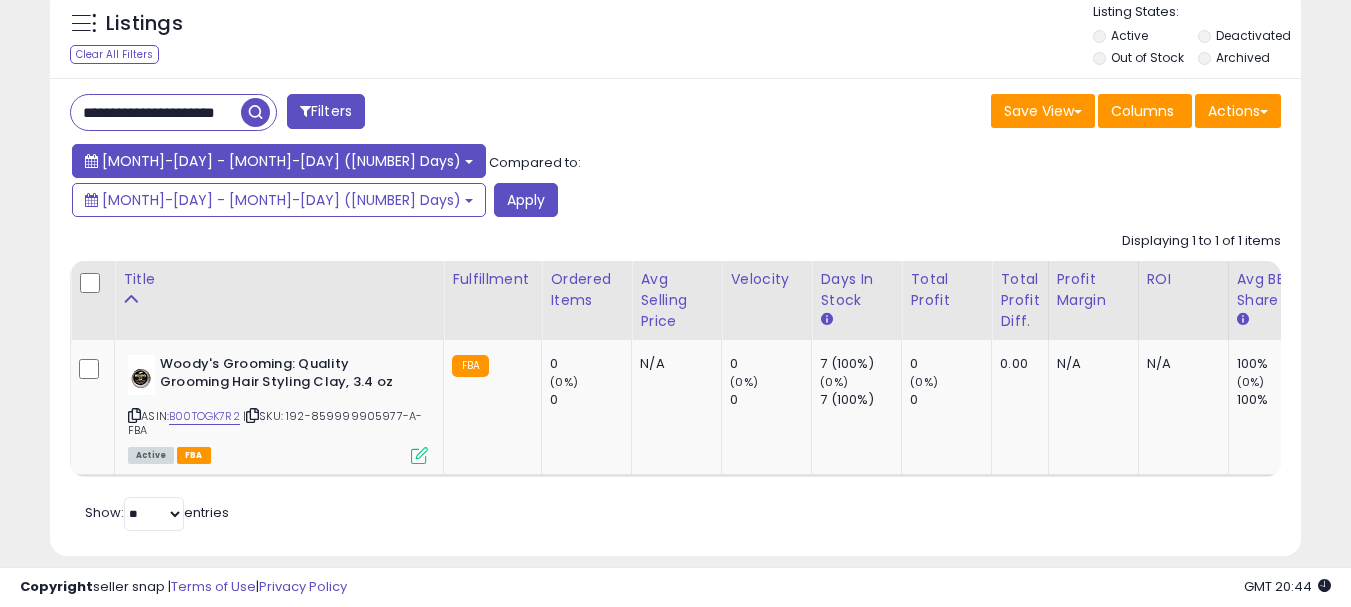 click on "[MONTH]-[DAY] - [MONTH]-[DAY] ([NUMBER] Days)" at bounding box center [281, 161] 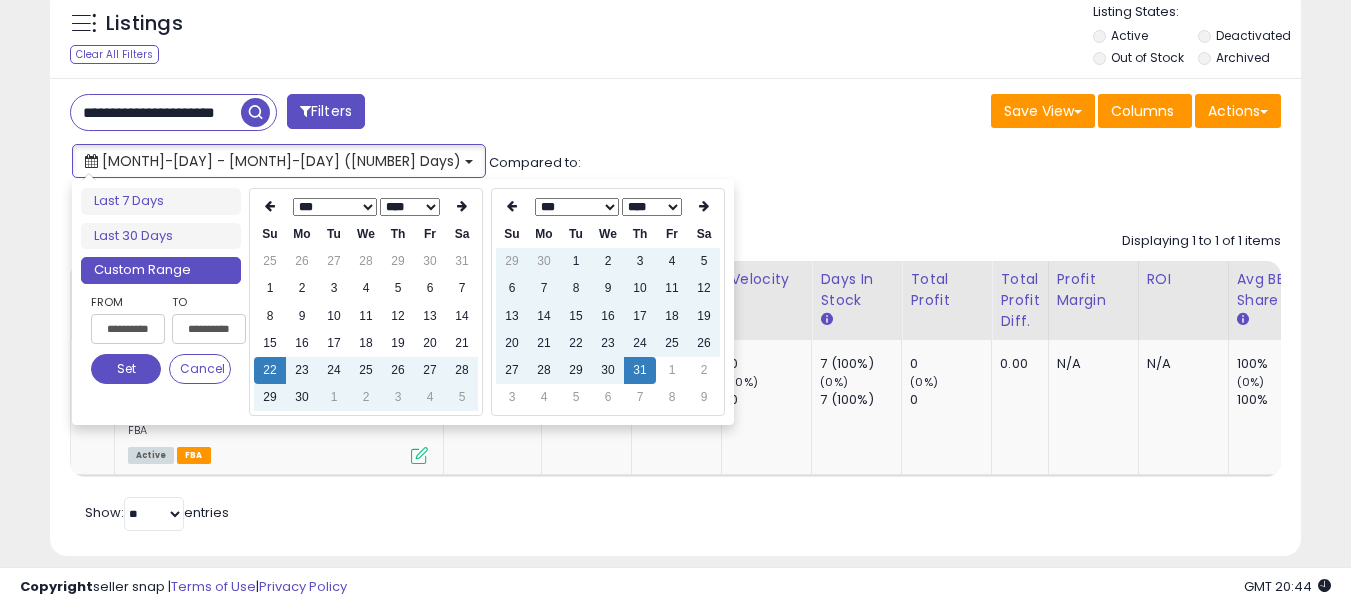 type on "**********" 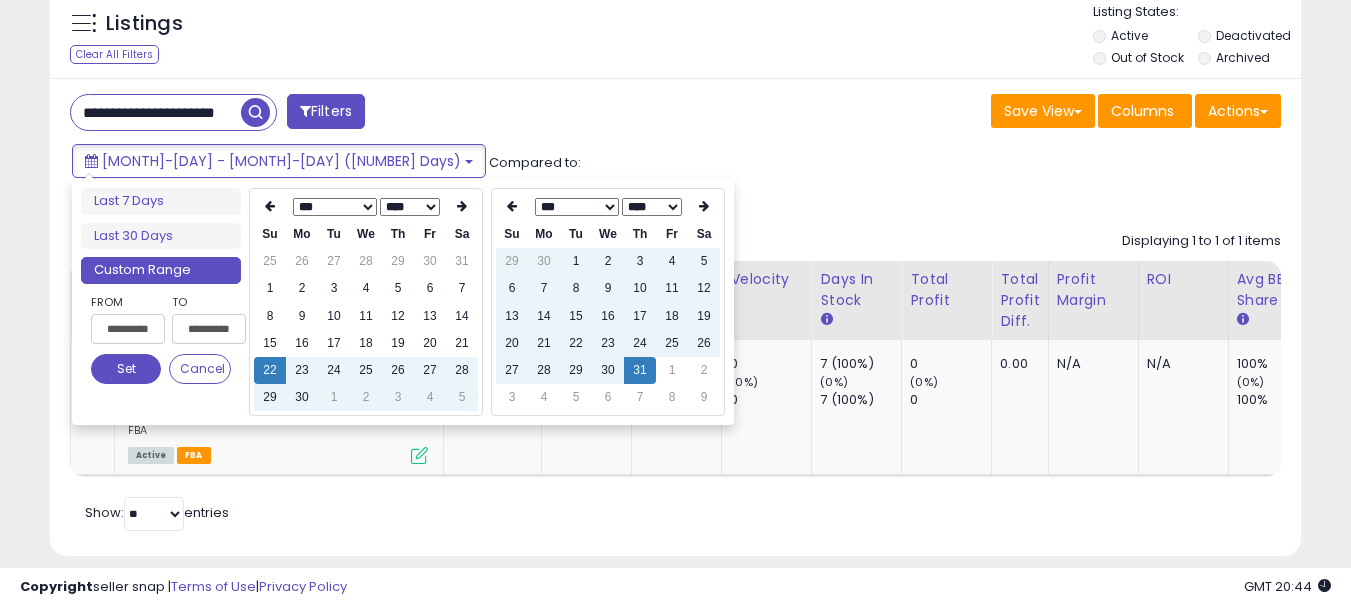 type on "**********" 